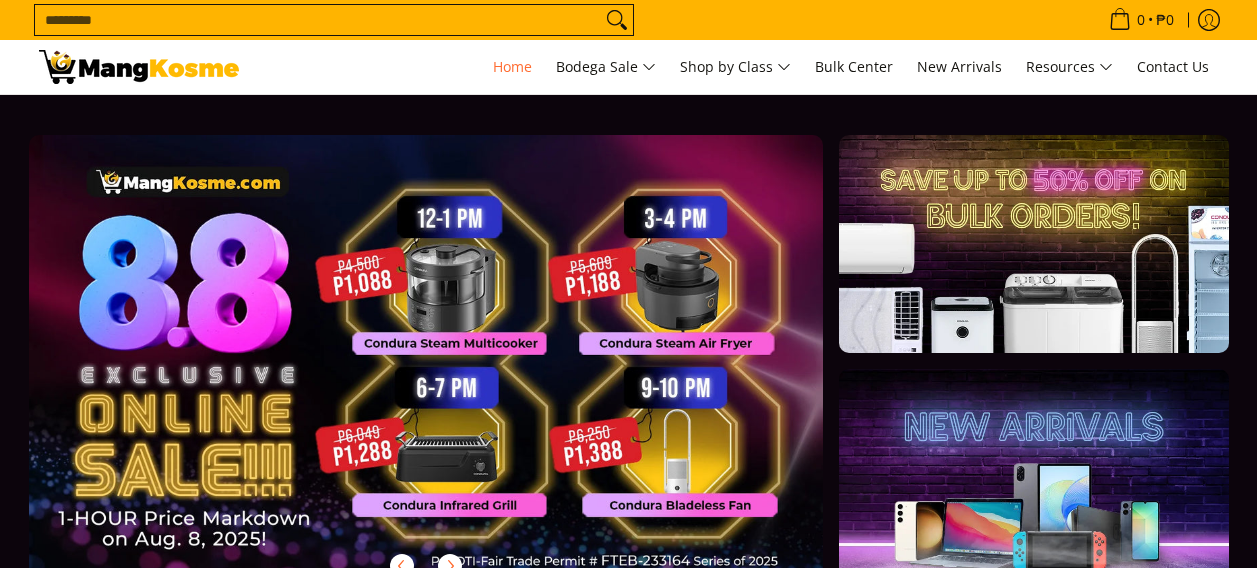 scroll, scrollTop: 77, scrollLeft: 0, axis: vertical 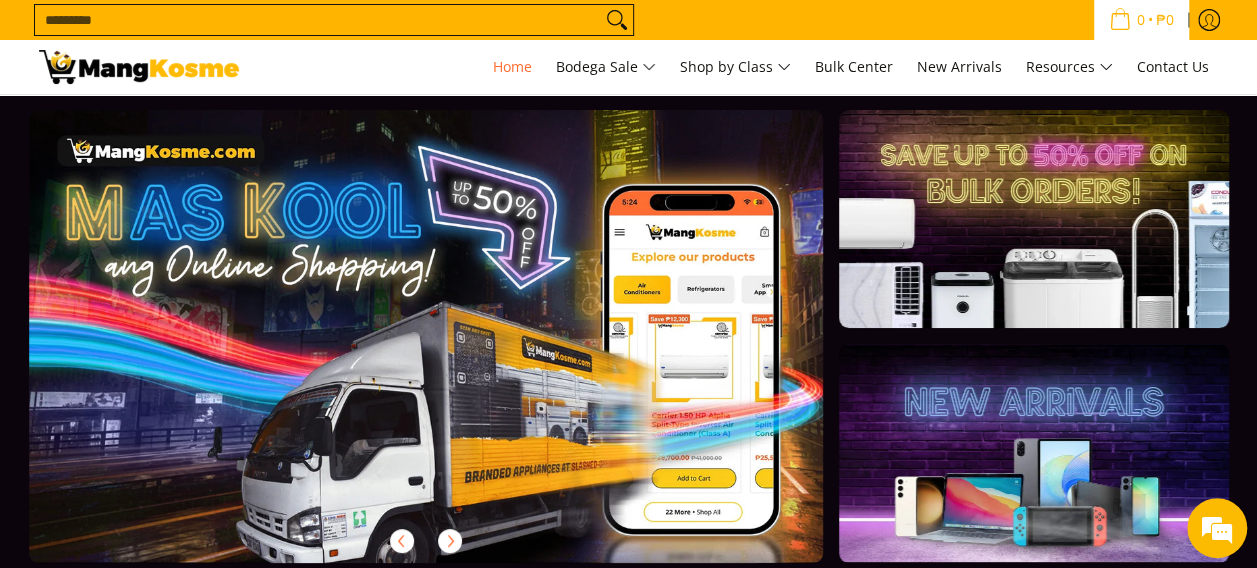 click 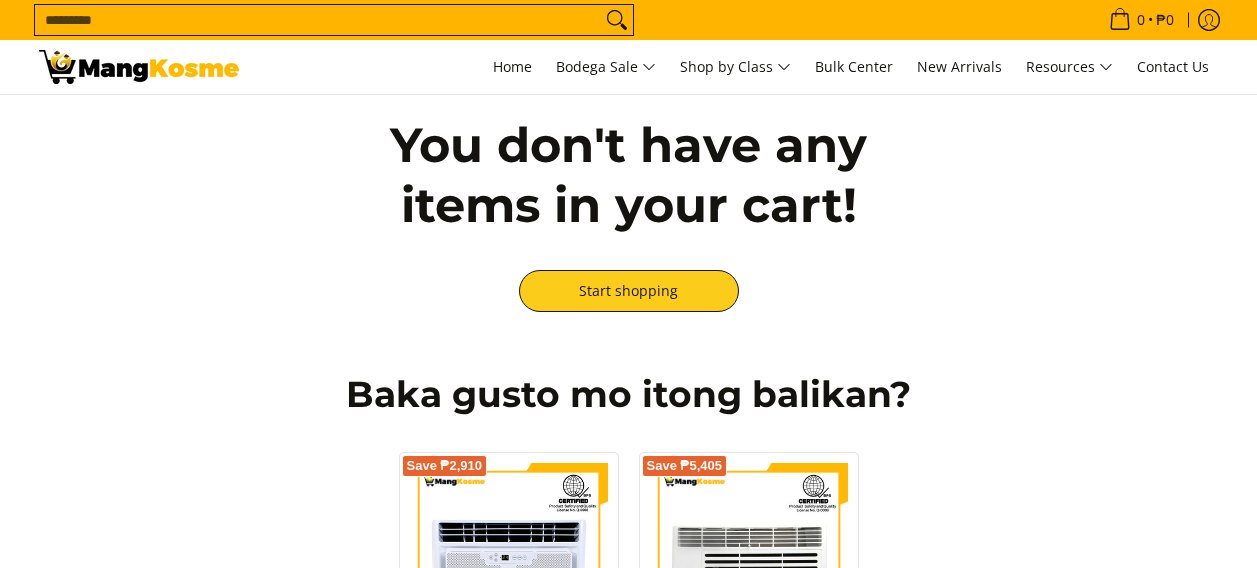 scroll, scrollTop: 0, scrollLeft: 0, axis: both 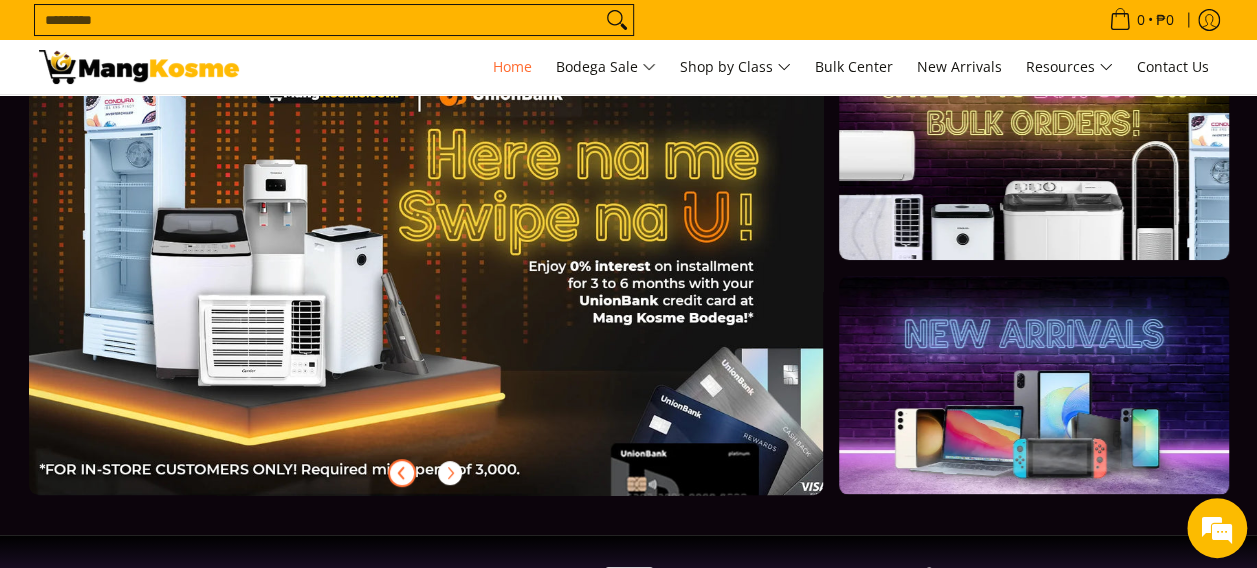 click 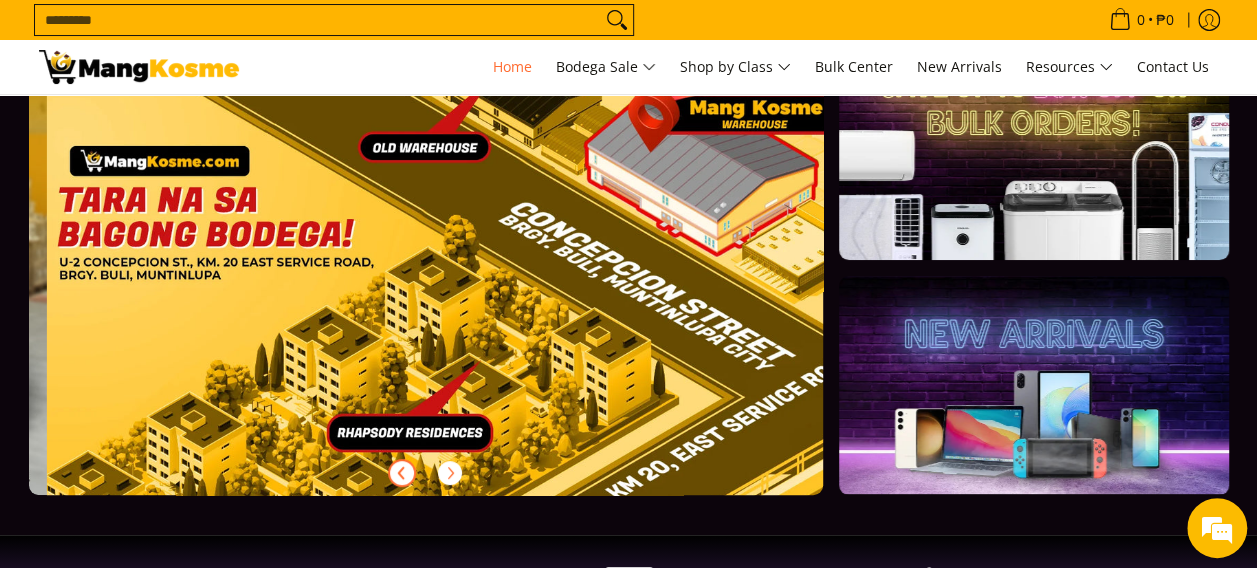 scroll, scrollTop: 0, scrollLeft: 3244, axis: horizontal 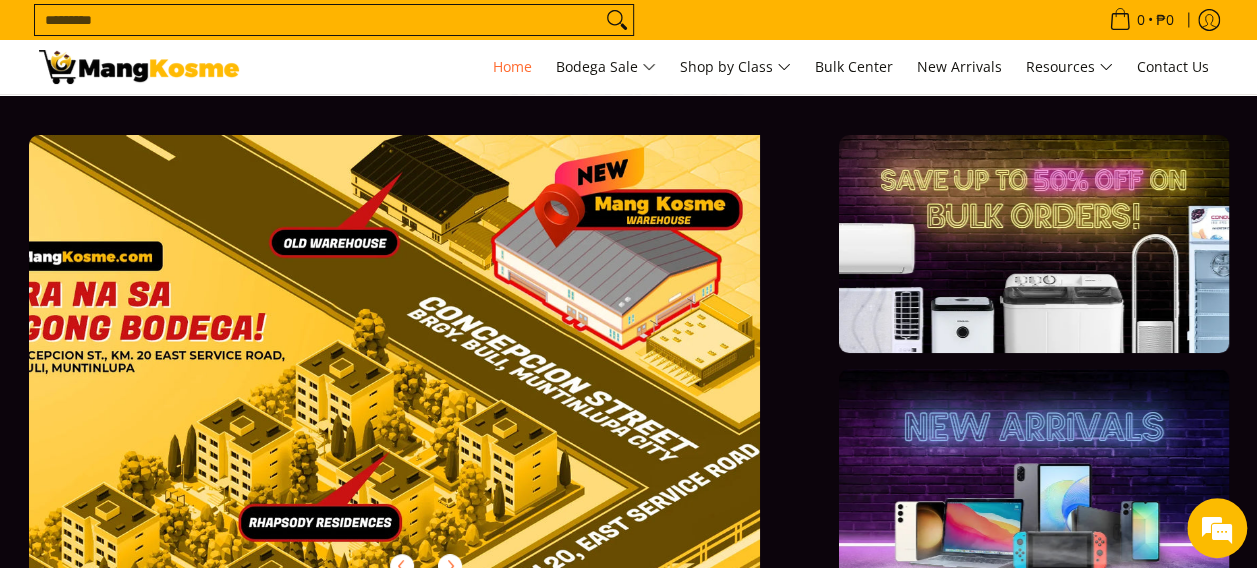 click on "Search..." at bounding box center [318, 20] 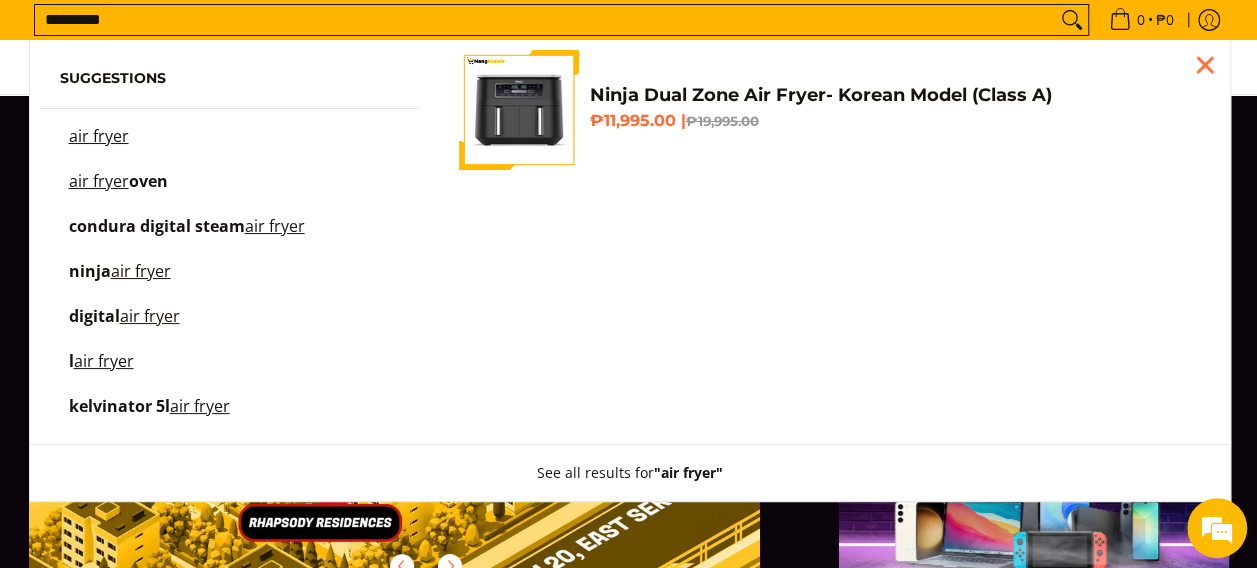 type on "*********" 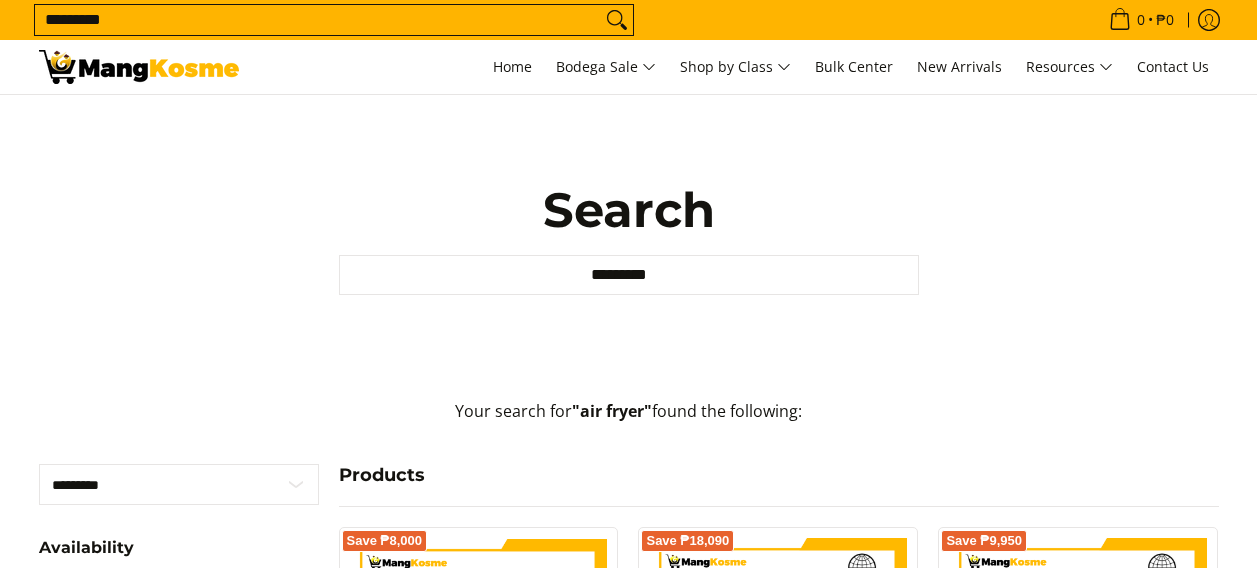 scroll, scrollTop: 0, scrollLeft: 0, axis: both 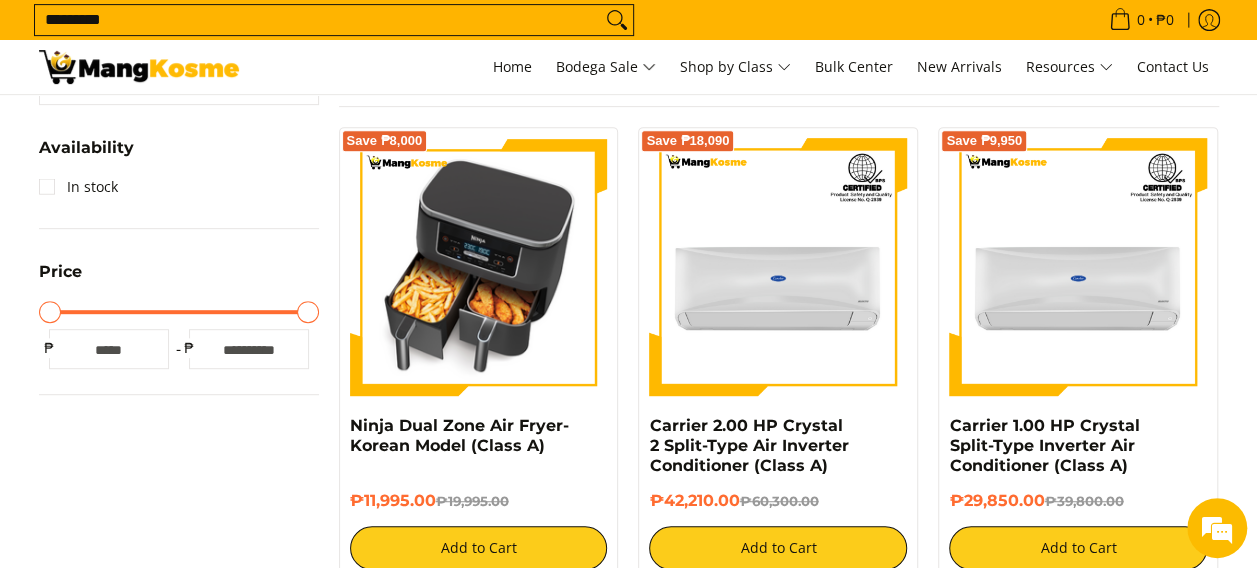 click at bounding box center [479, 267] 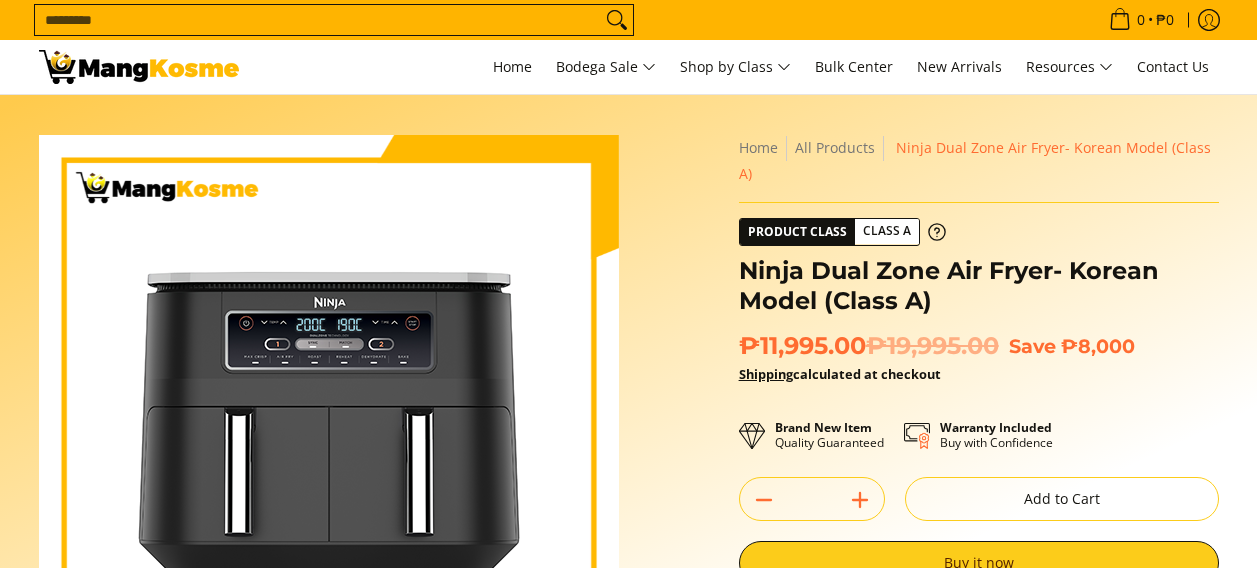 scroll, scrollTop: 0, scrollLeft: 0, axis: both 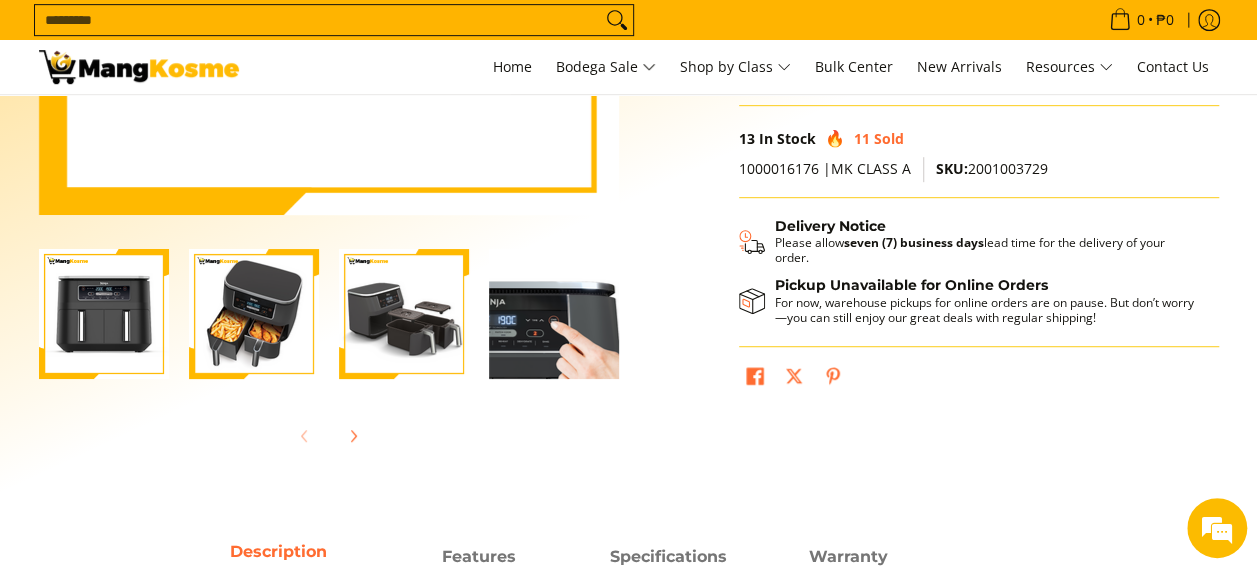 click at bounding box center [404, 314] 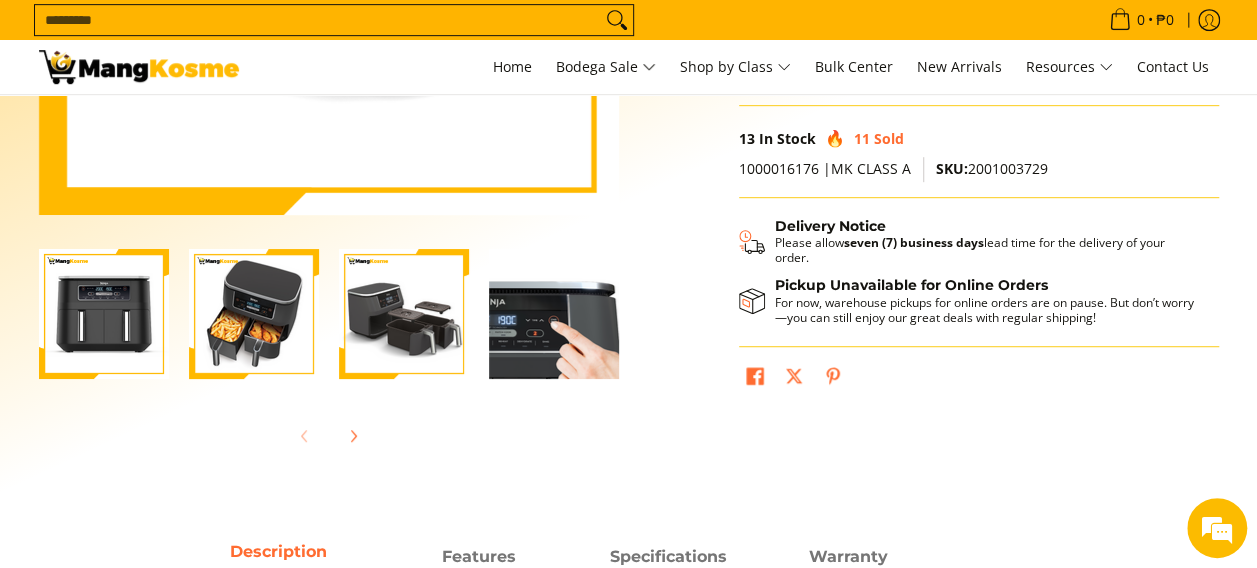 click at bounding box center [554, 314] 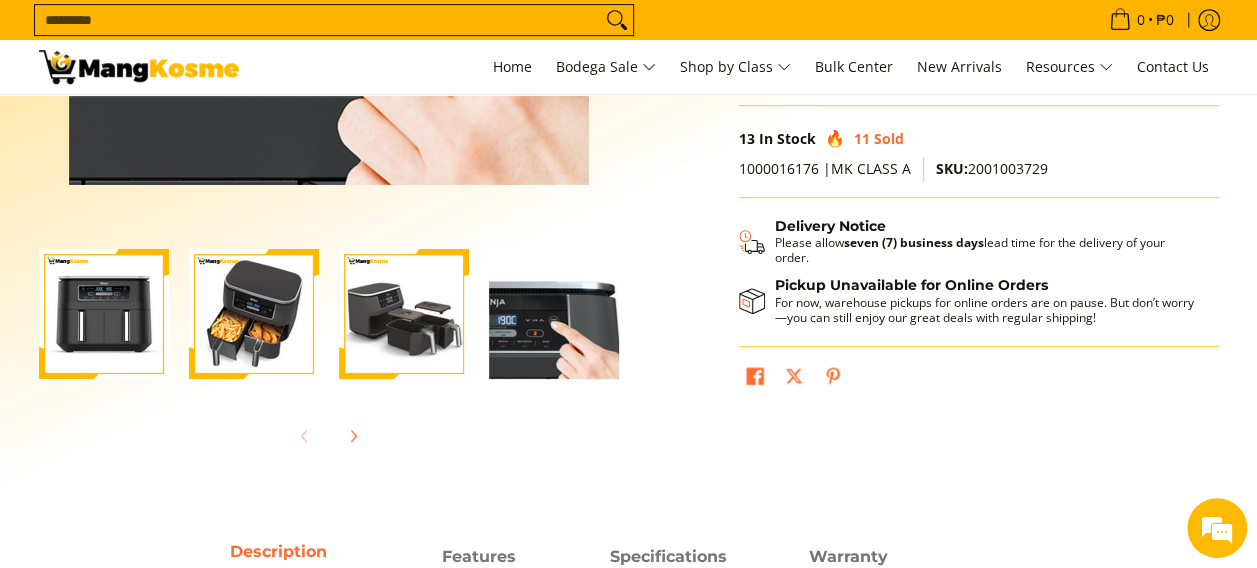 click at bounding box center [554, 314] 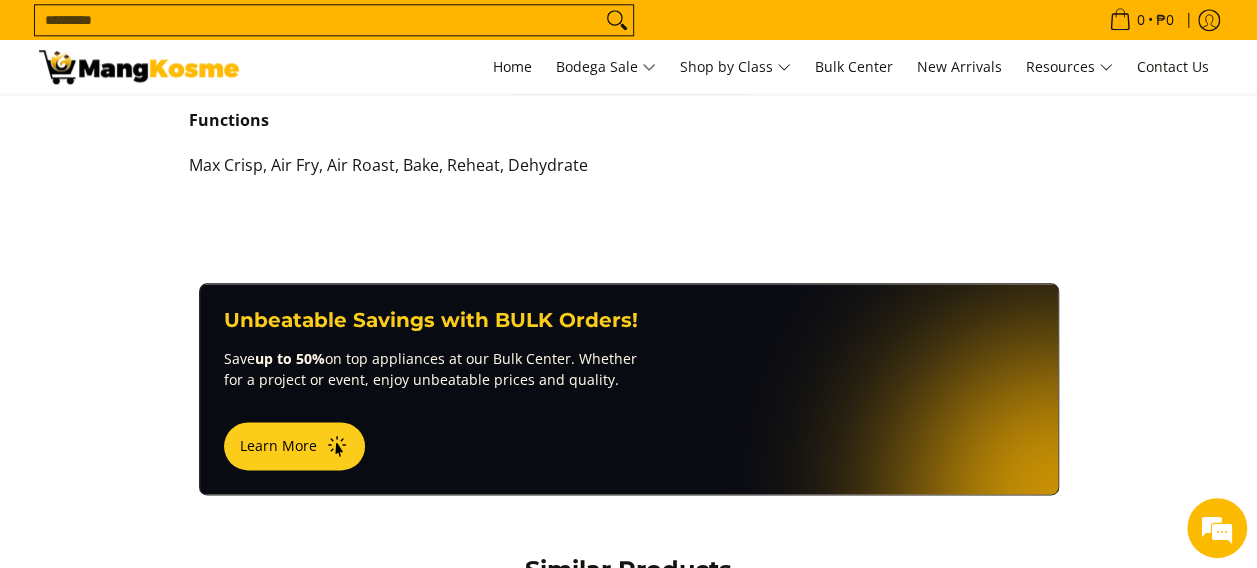 scroll, scrollTop: 1100, scrollLeft: 0, axis: vertical 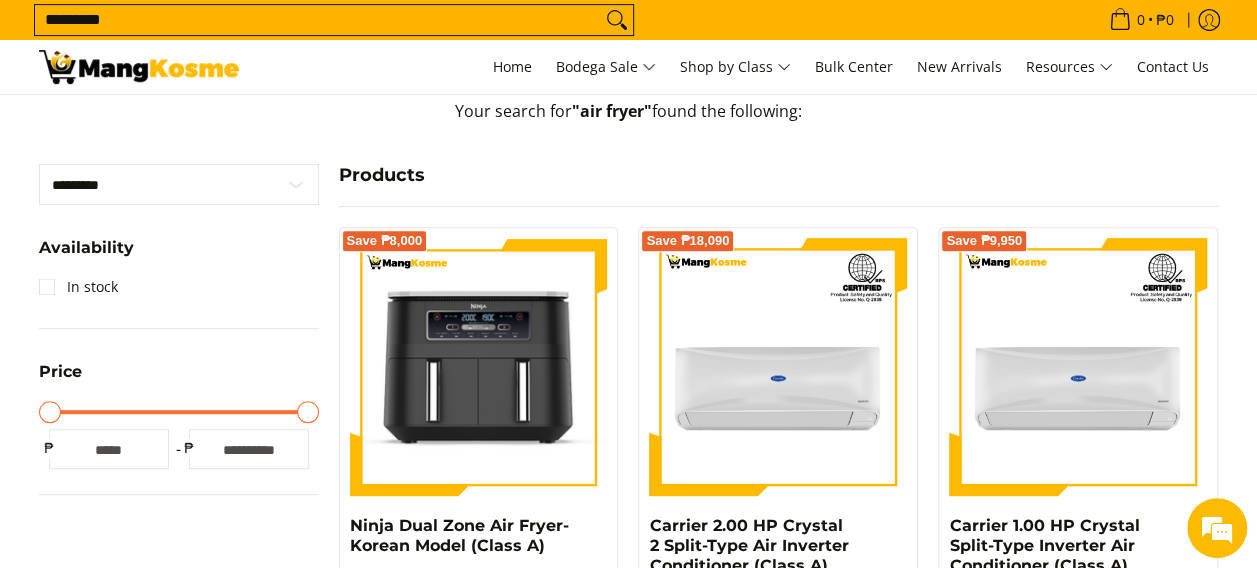 click on "*********" at bounding box center [318, 20] 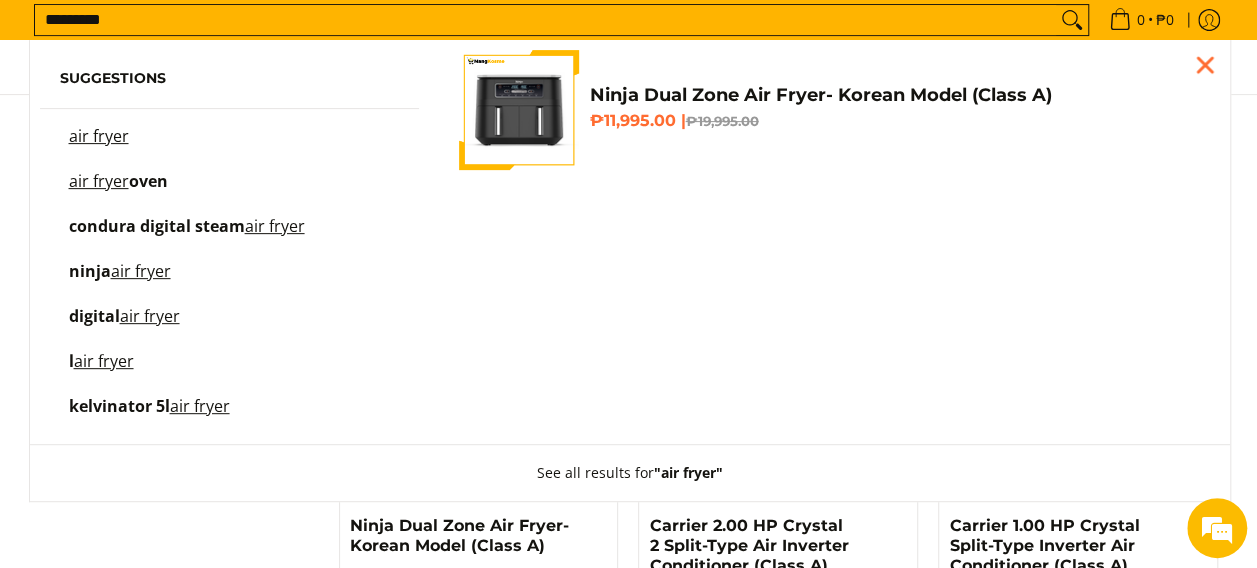 scroll, scrollTop: 0, scrollLeft: 0, axis: both 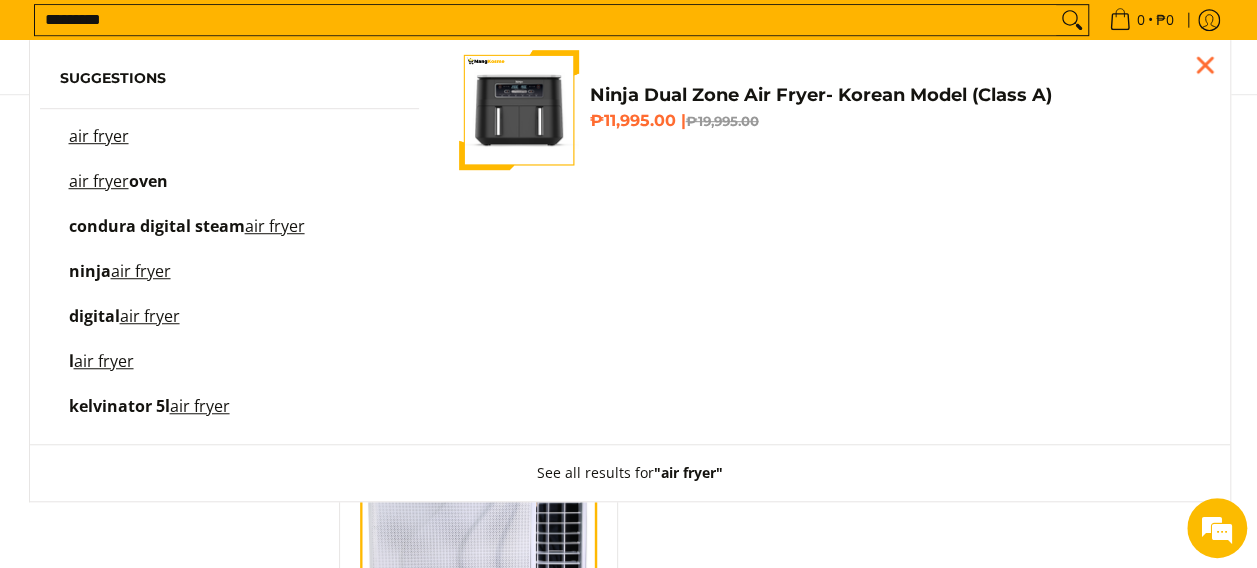 click on "Save
[PRICE]
Ninja Dual Zone Air Fryer- Korean Model (Class A)
[PRICE]  [PRICE]
Add to Cart
Save
[PRICE]
Carrier 2.00 HP Crystal 2 Split-Type Air Inverter Conditioner (Class A)" at bounding box center (779, 401) 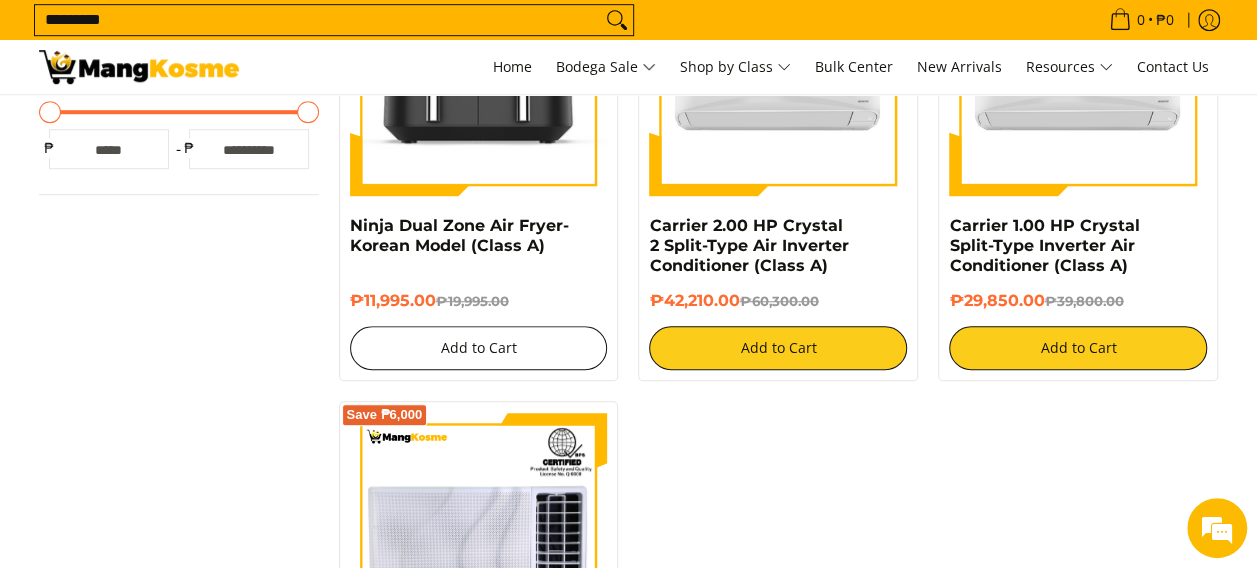 click on "Add to Cart" at bounding box center [479, 348] 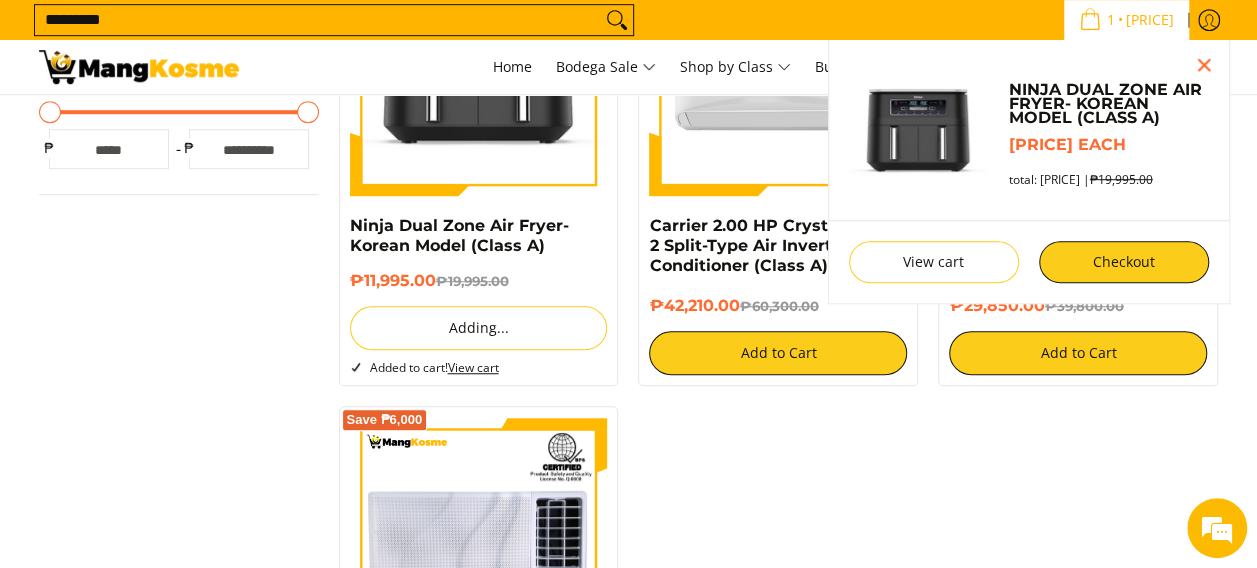 scroll, scrollTop: 545, scrollLeft: 0, axis: vertical 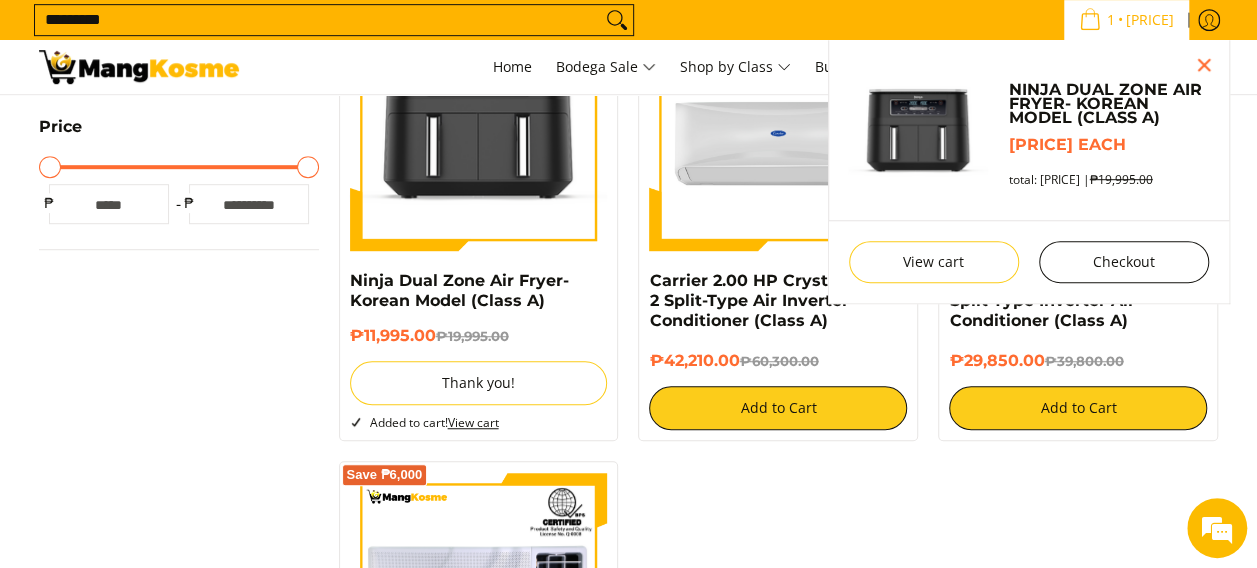 click on "Checkout" at bounding box center (1124, 262) 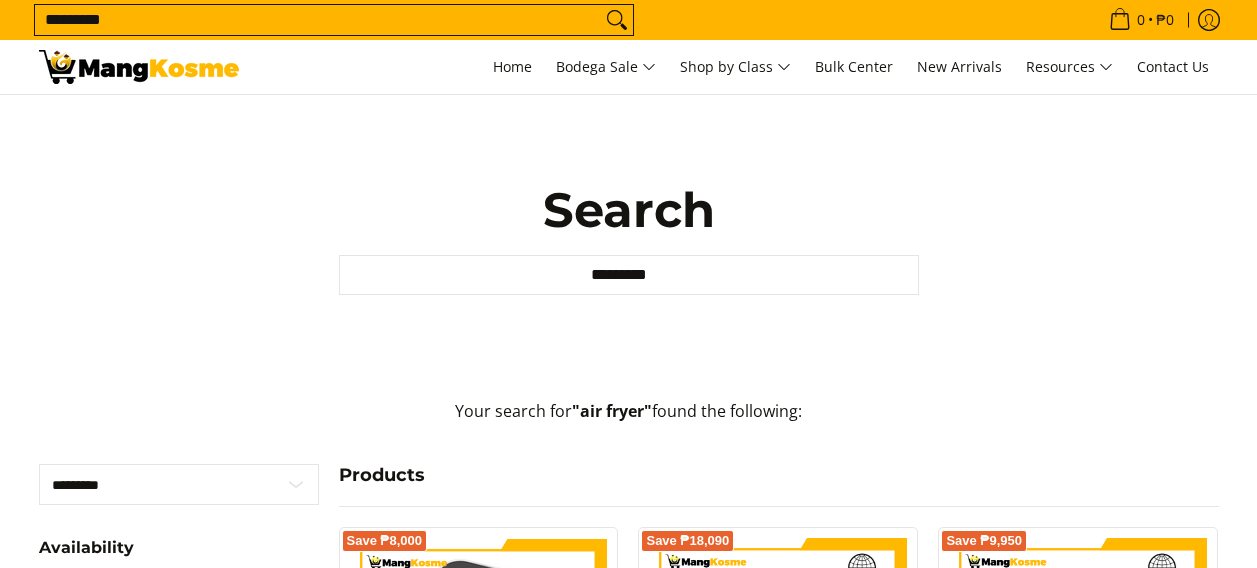 scroll, scrollTop: 544, scrollLeft: 0, axis: vertical 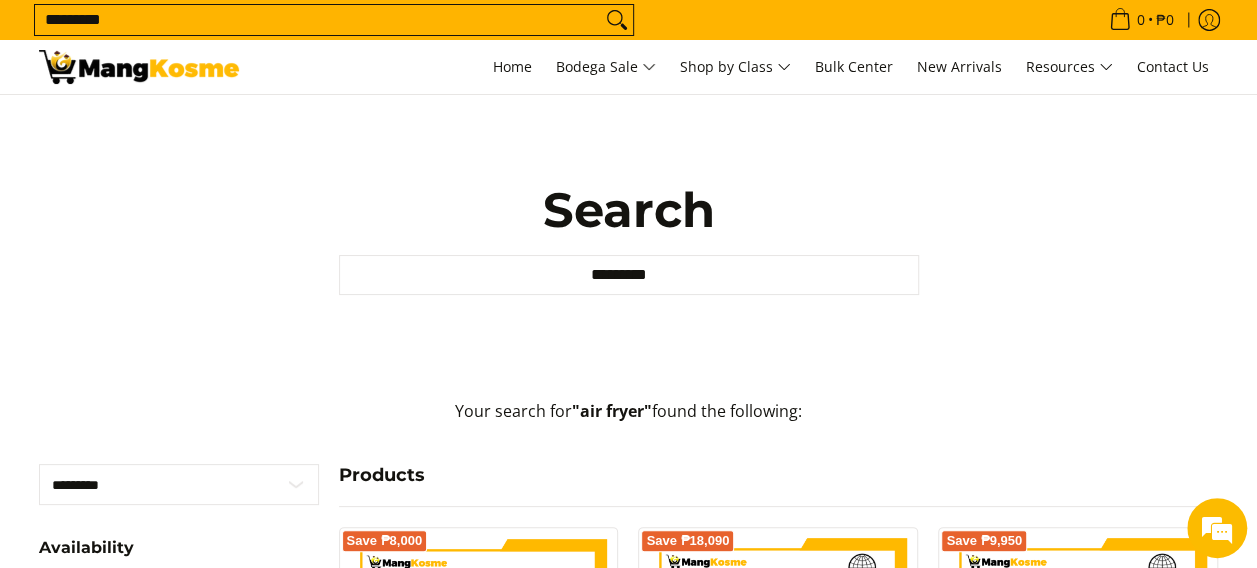 click at bounding box center [139, 67] 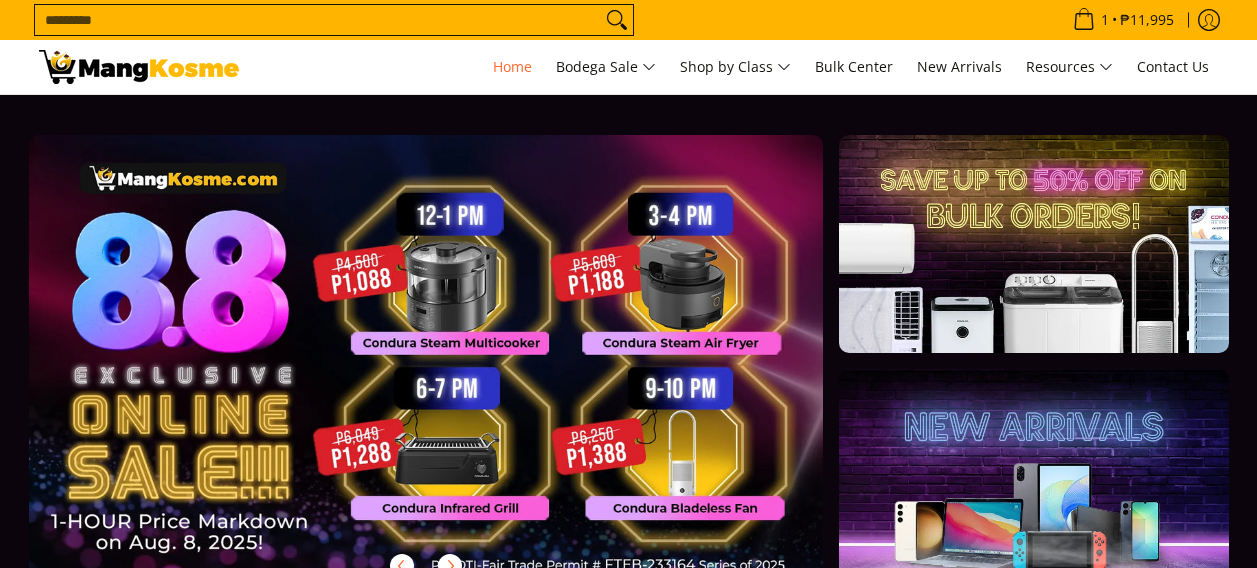 scroll, scrollTop: 0, scrollLeft: 0, axis: both 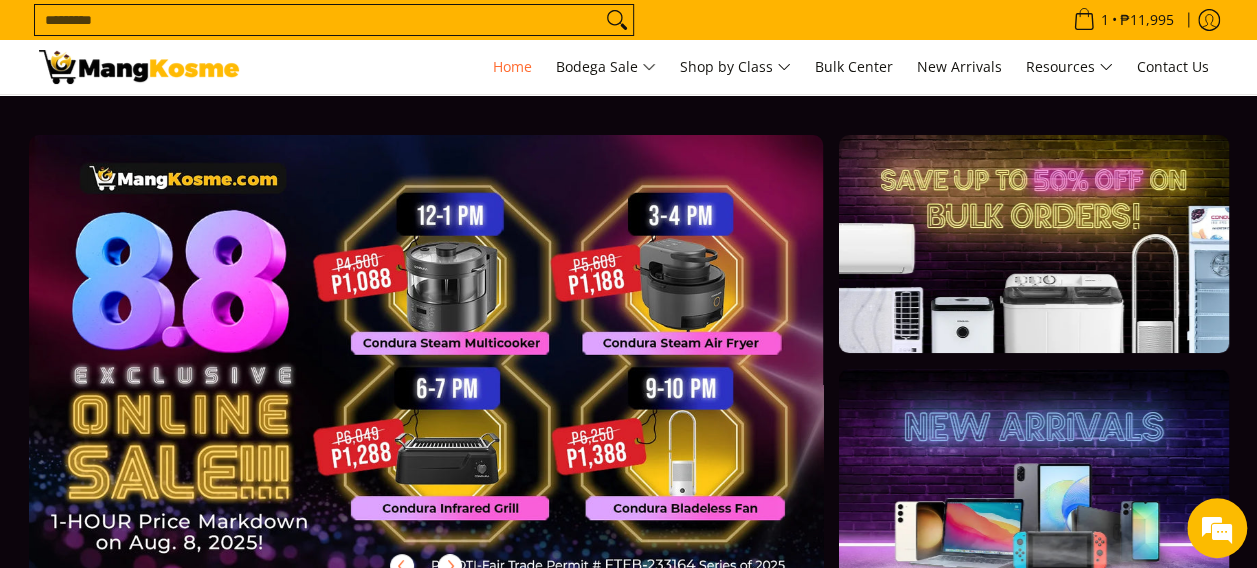 drag, startPoint x: 521, startPoint y: 341, endPoint x: 536, endPoint y: 273, distance: 69.63476 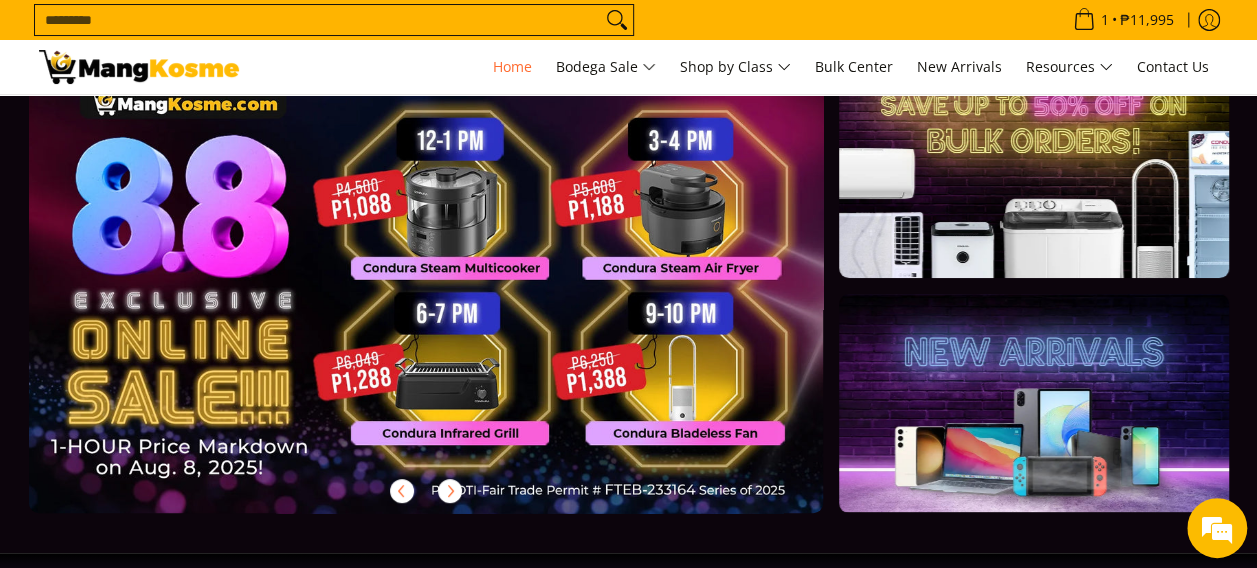 scroll, scrollTop: 100, scrollLeft: 0, axis: vertical 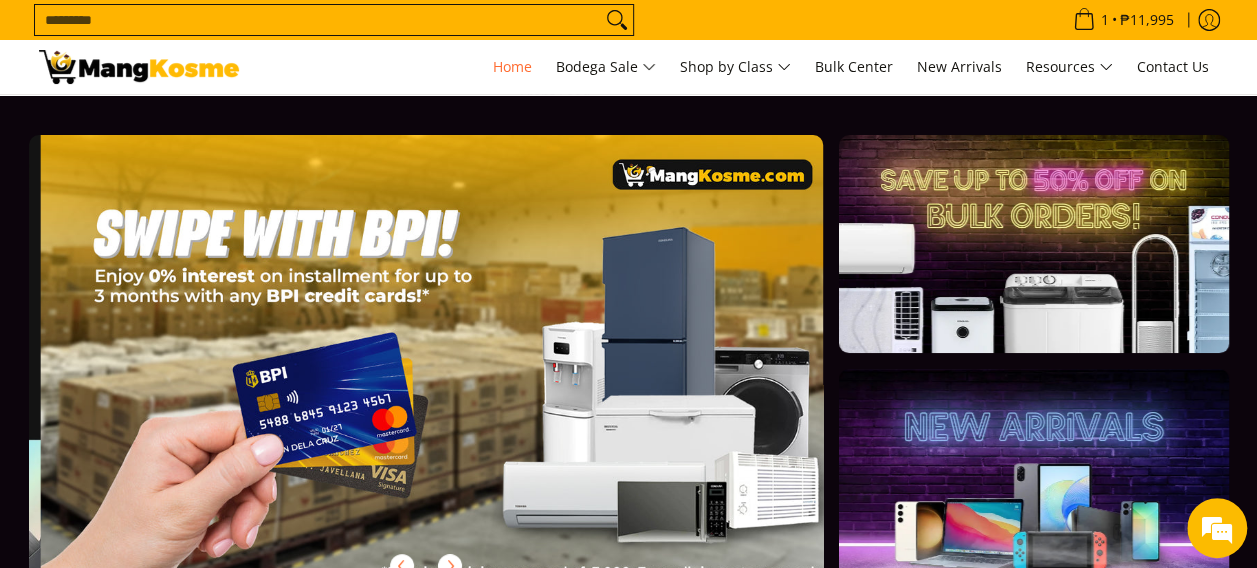 click at bounding box center (478, 377) 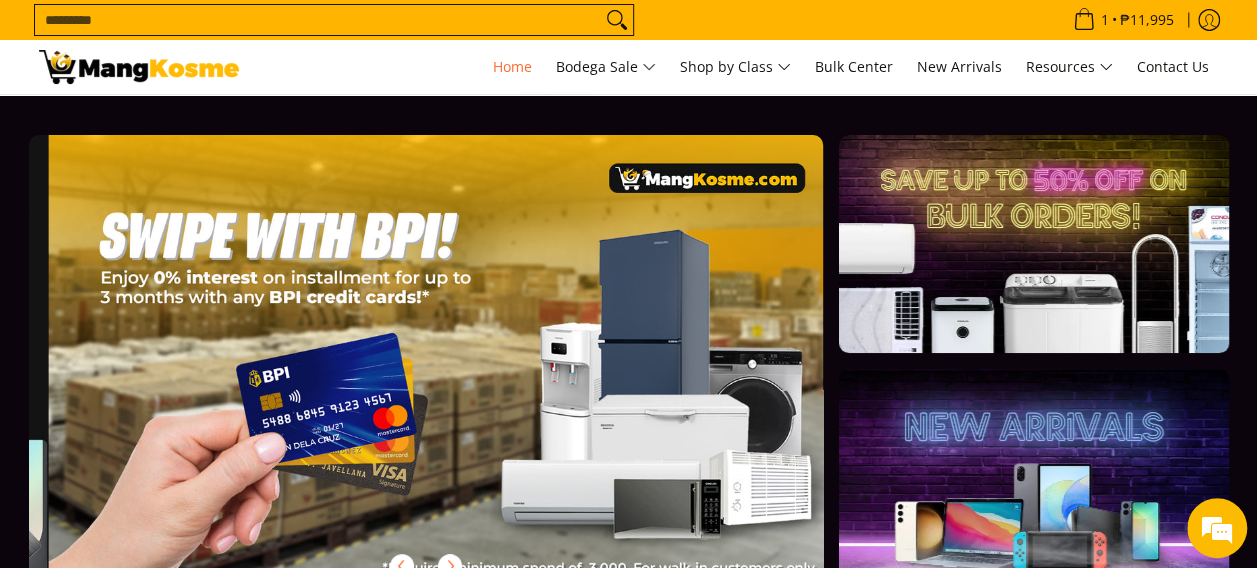 scroll, scrollTop: 0, scrollLeft: 2385, axis: horizontal 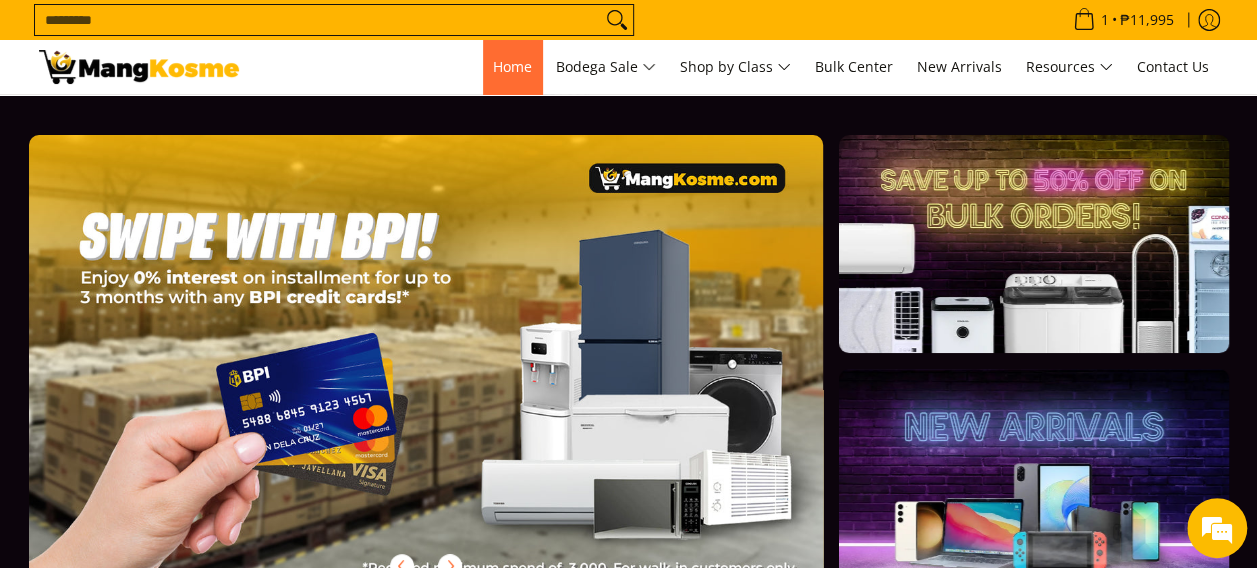click on "Home" at bounding box center (512, 67) 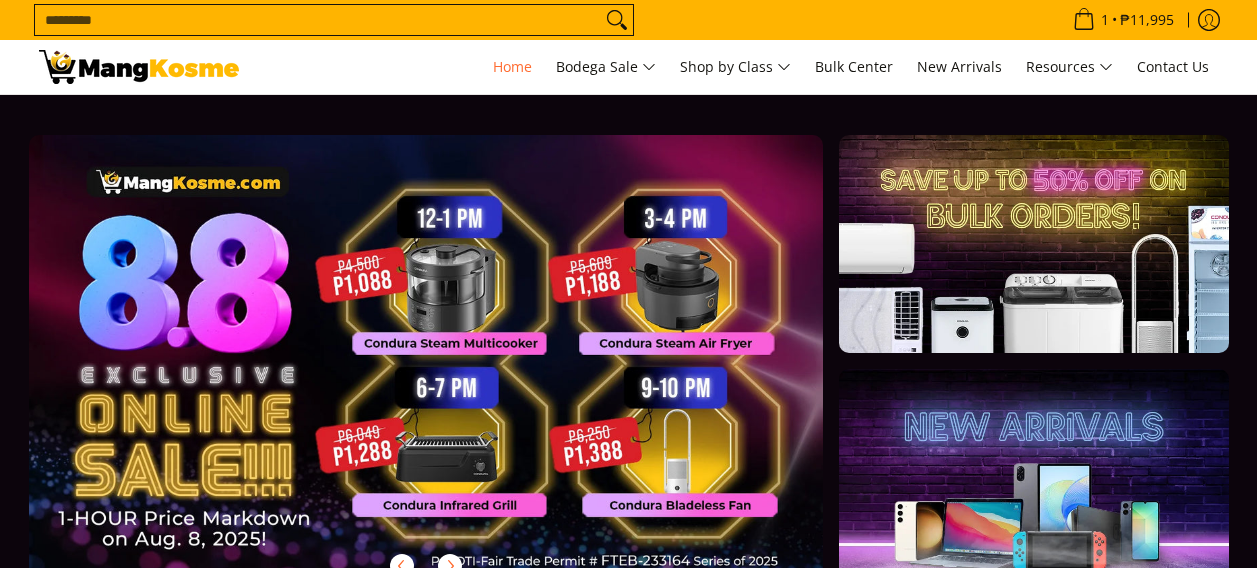 scroll, scrollTop: 0, scrollLeft: 0, axis: both 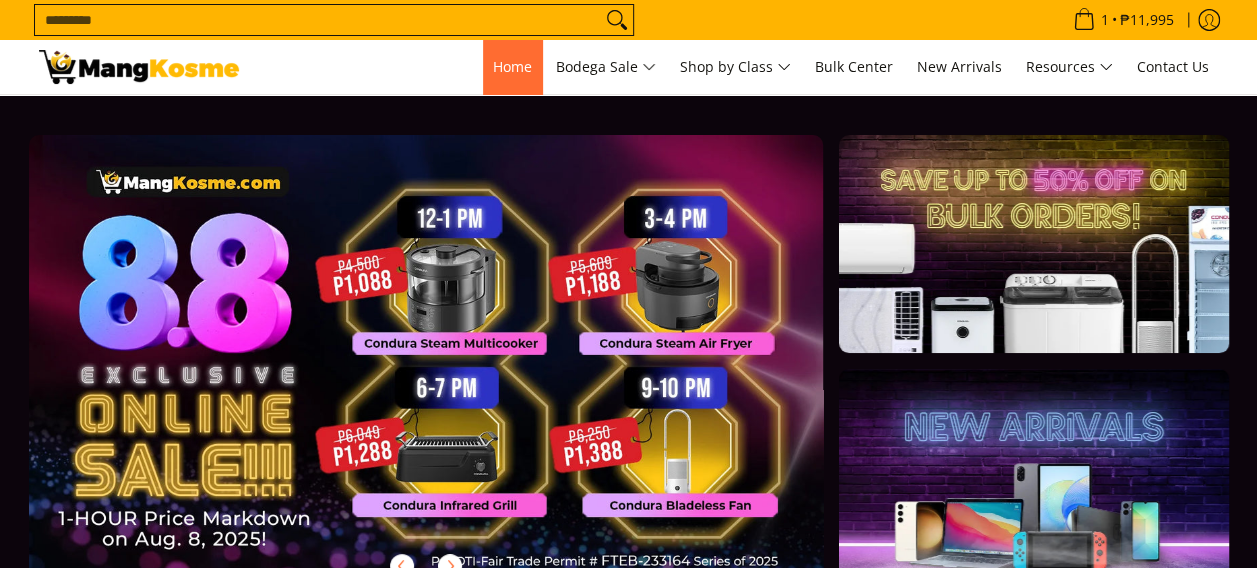 click on "Home" at bounding box center [512, 66] 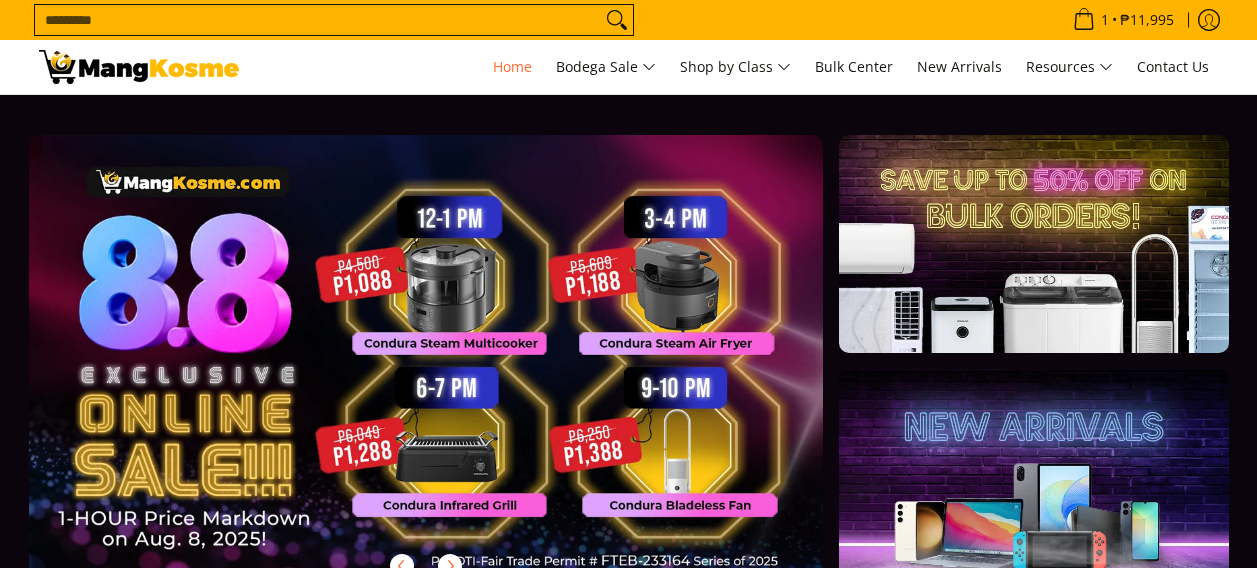 scroll, scrollTop: 0, scrollLeft: 0, axis: both 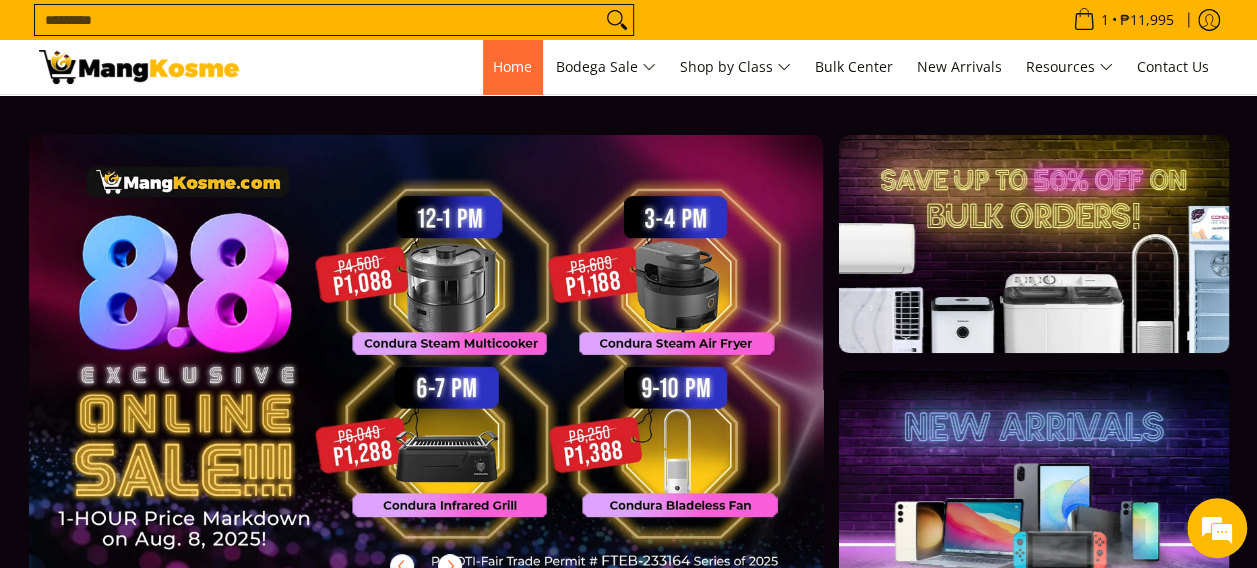 click on "Home" at bounding box center (512, 66) 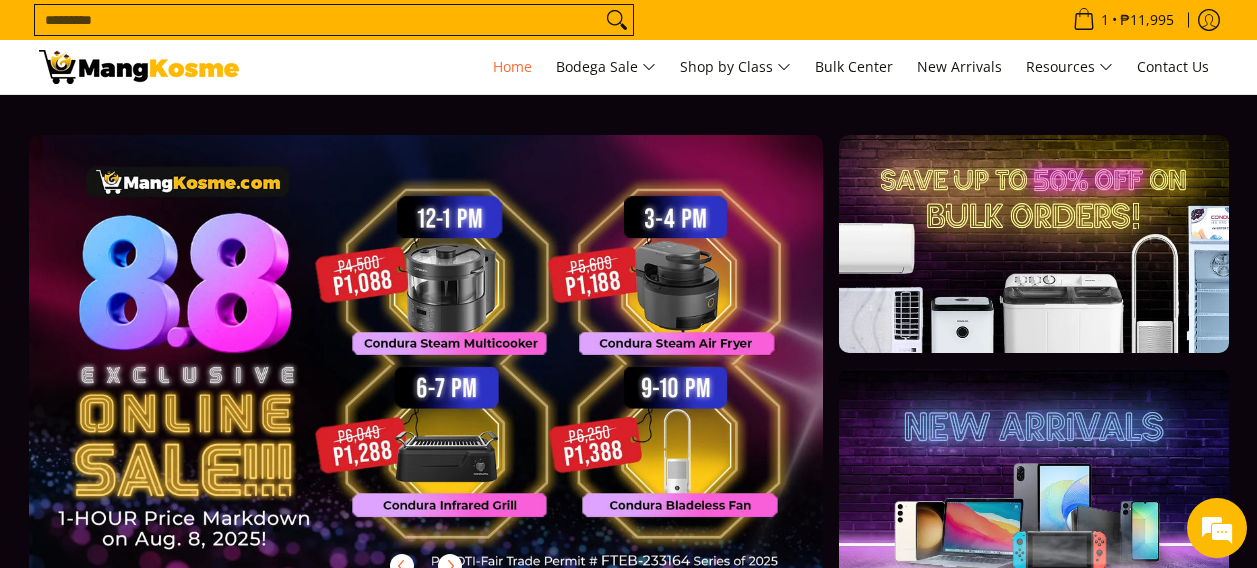 scroll, scrollTop: 0, scrollLeft: 0, axis: both 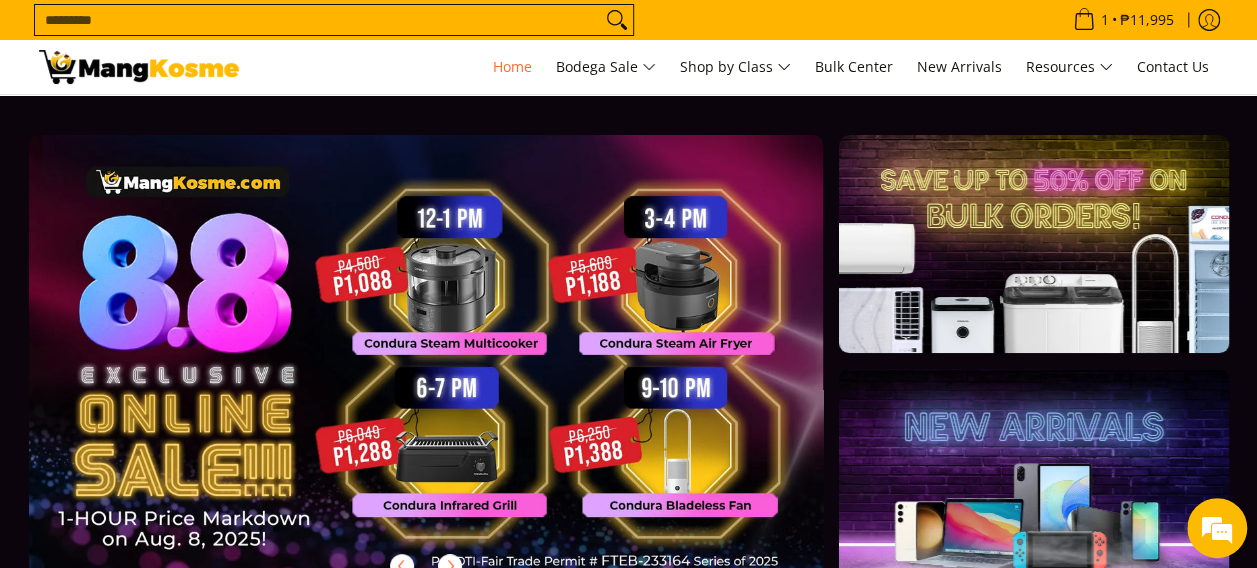 click at bounding box center (139, 67) 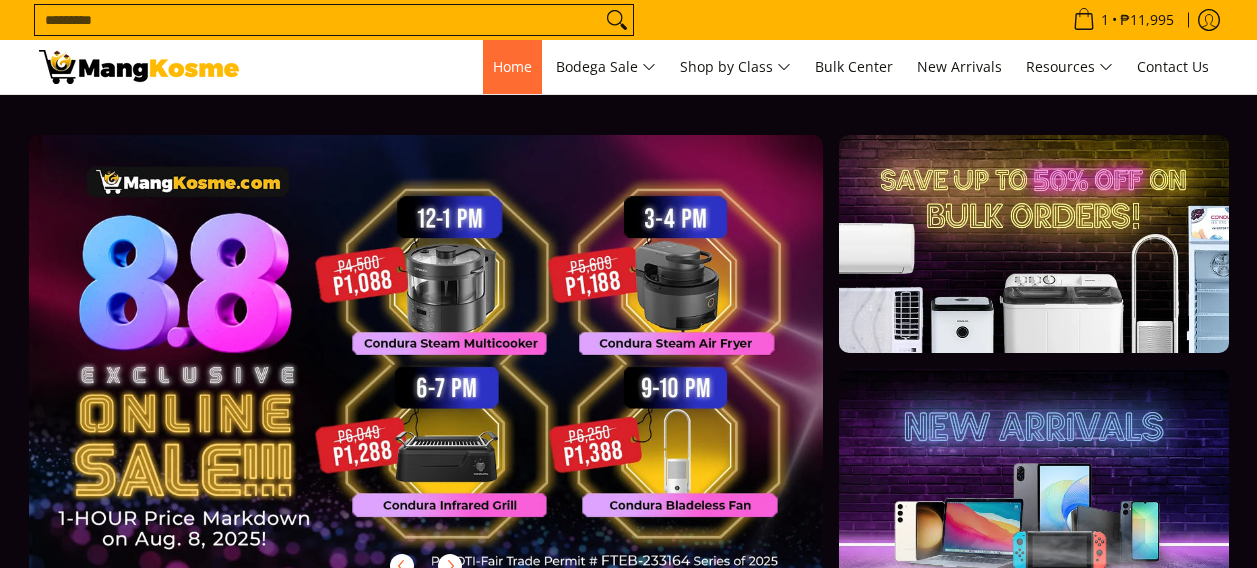scroll, scrollTop: 0, scrollLeft: 0, axis: both 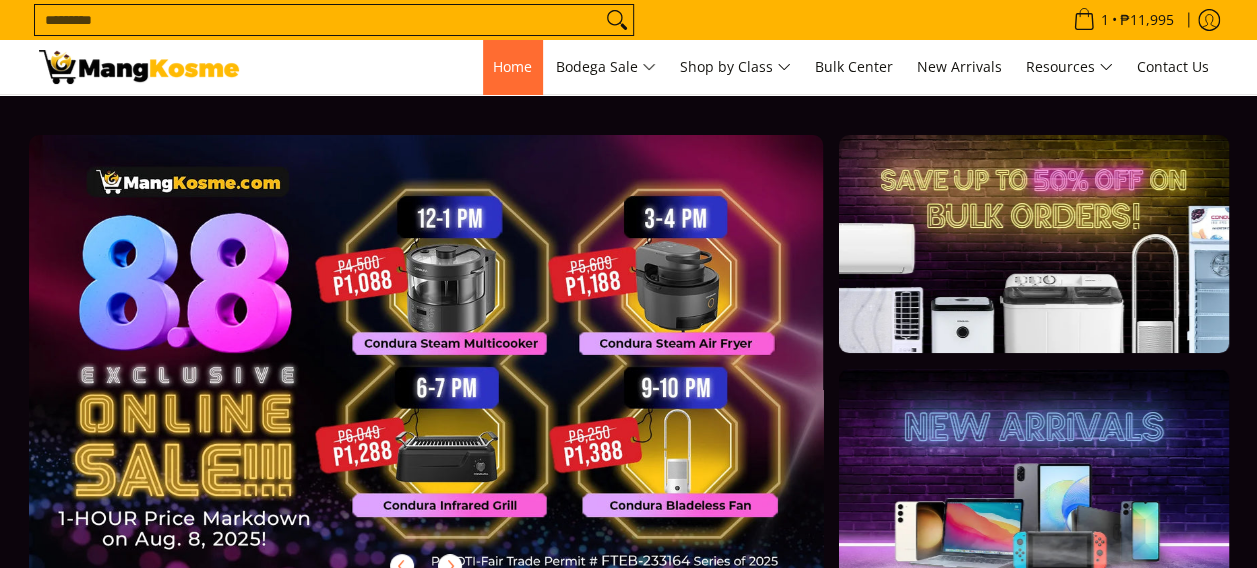 click on "Home" at bounding box center [512, 67] 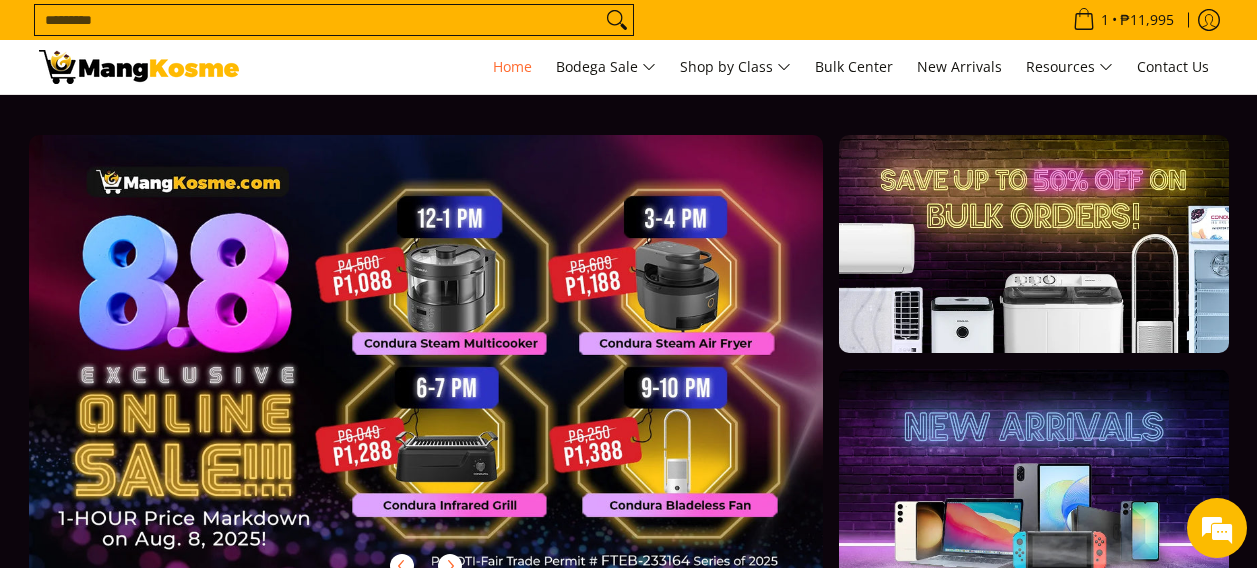 scroll, scrollTop: 0, scrollLeft: 0, axis: both 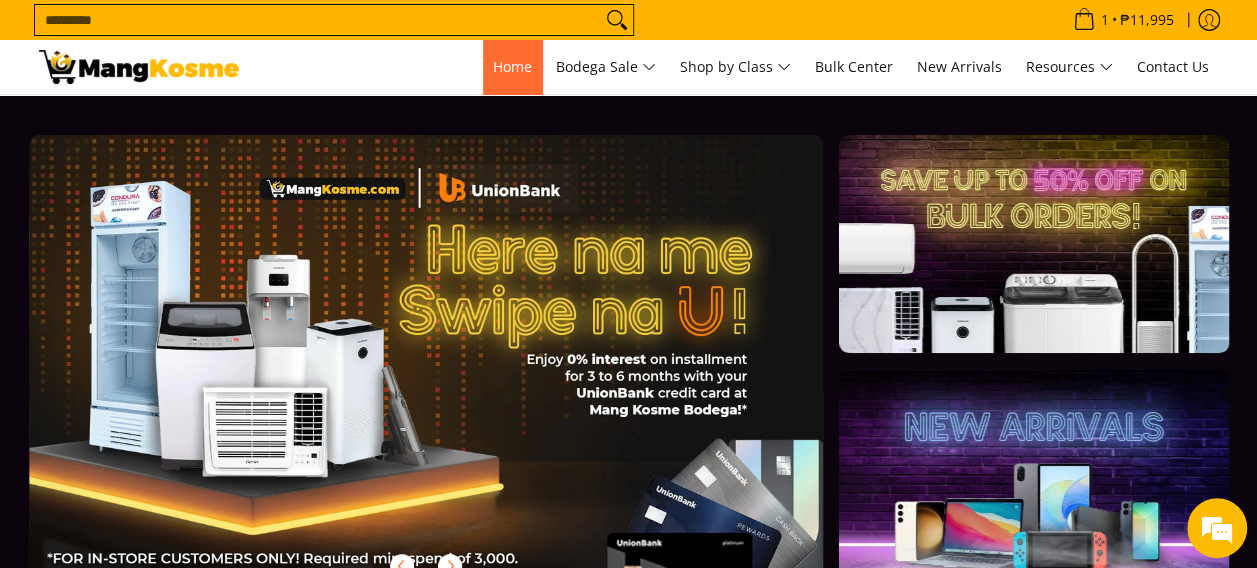 click on "Home" at bounding box center [512, 66] 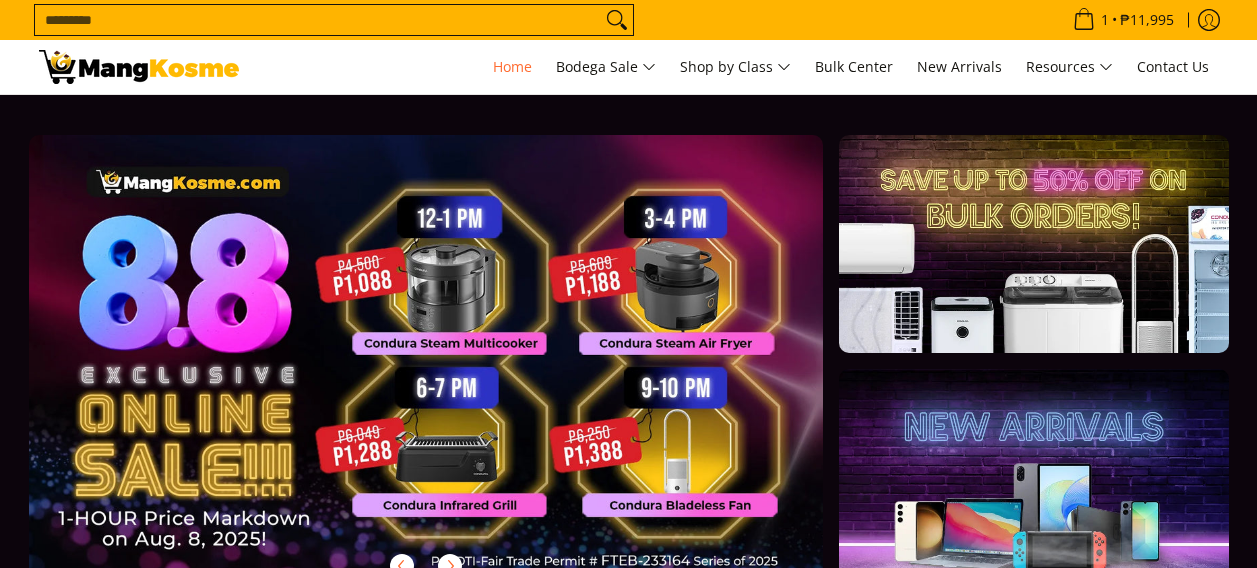 scroll, scrollTop: 0, scrollLeft: 0, axis: both 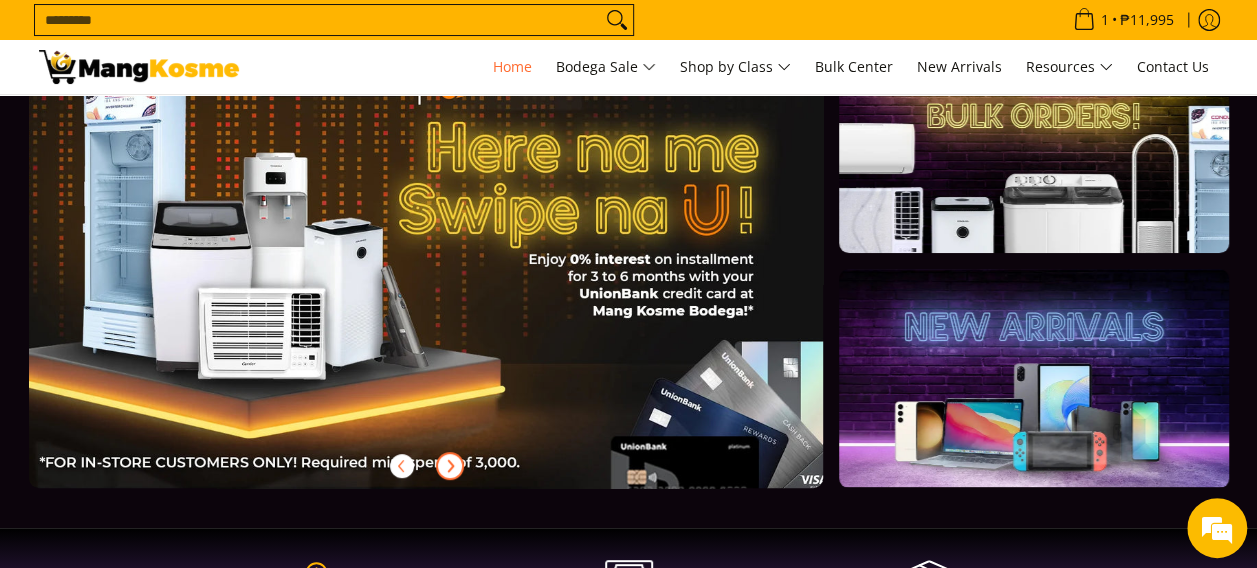 drag, startPoint x: 522, startPoint y: 440, endPoint x: 454, endPoint y: 465, distance: 72.44998 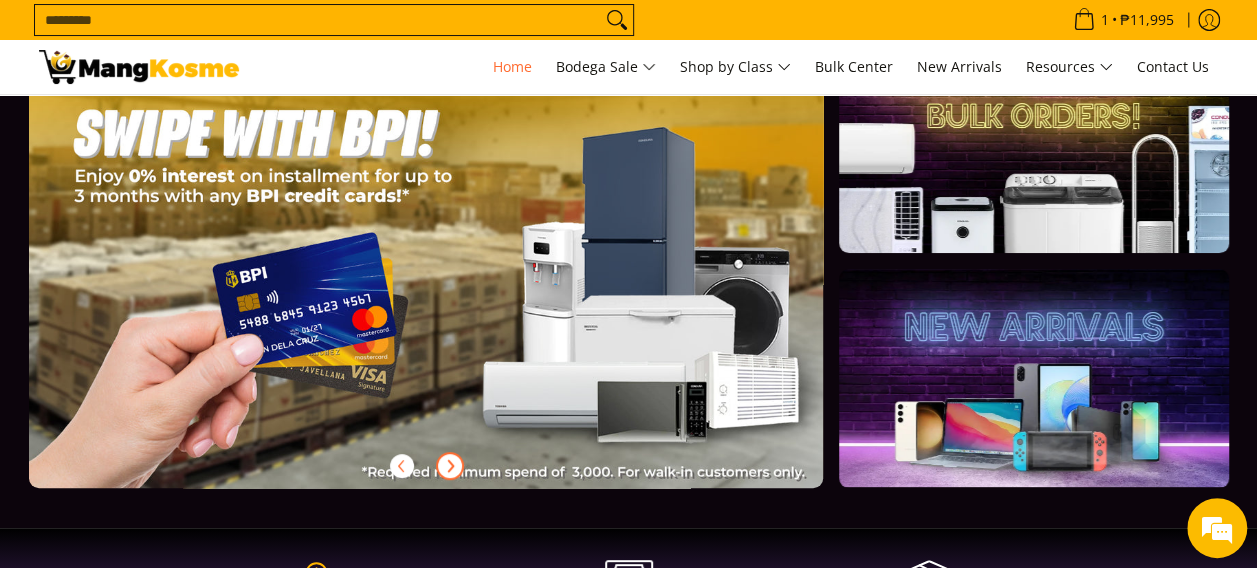click 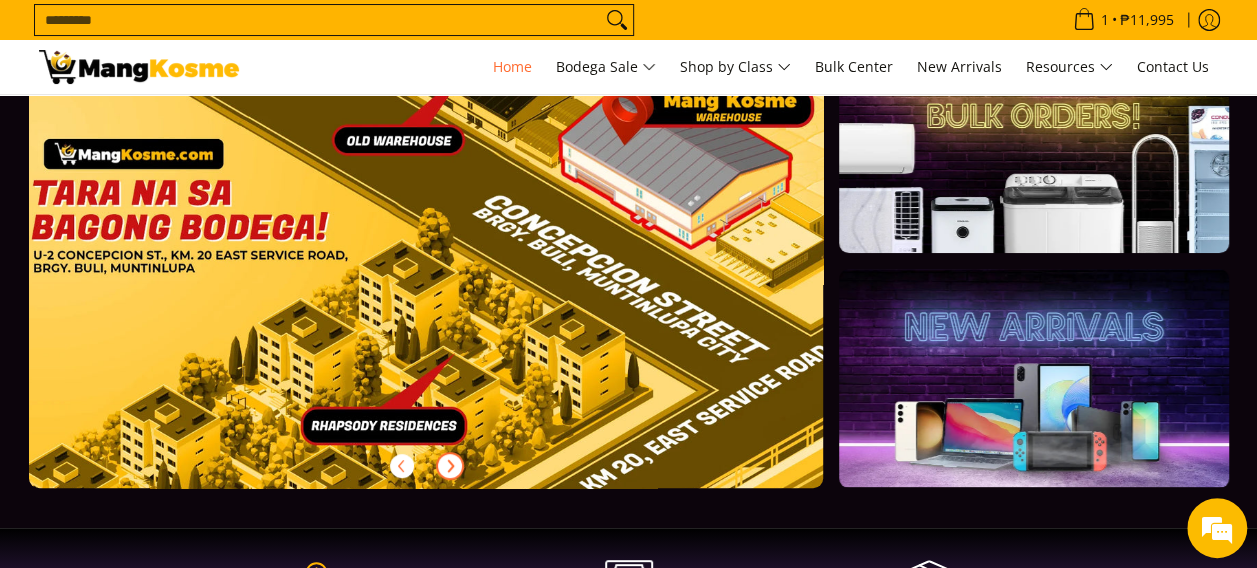 click 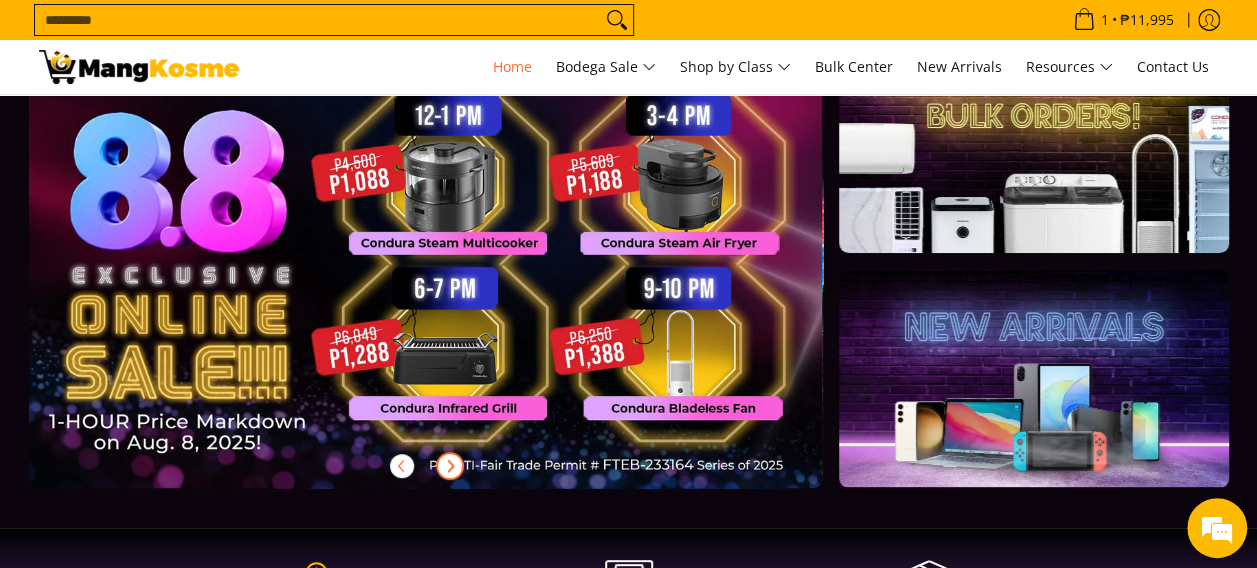 click 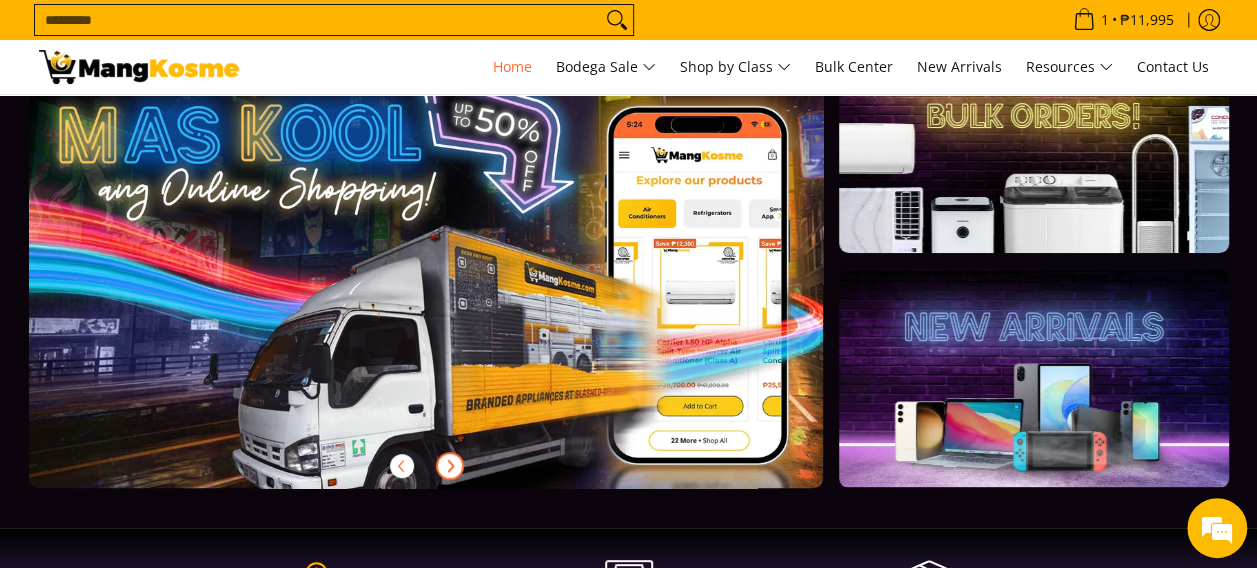 click 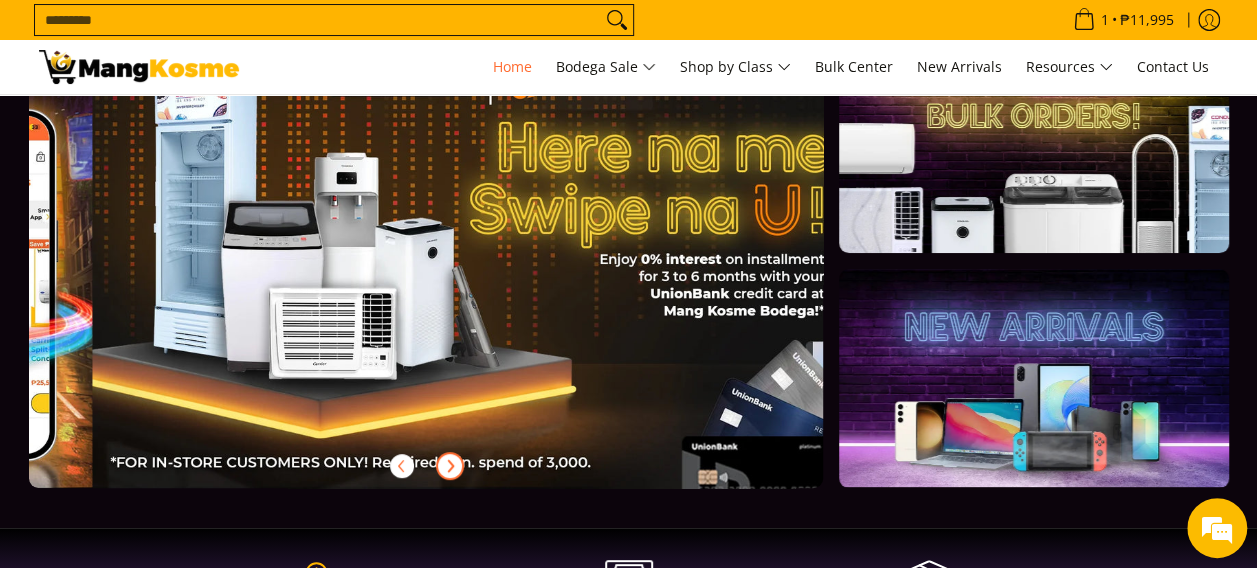 scroll, scrollTop: 0, scrollLeft: 1590, axis: horizontal 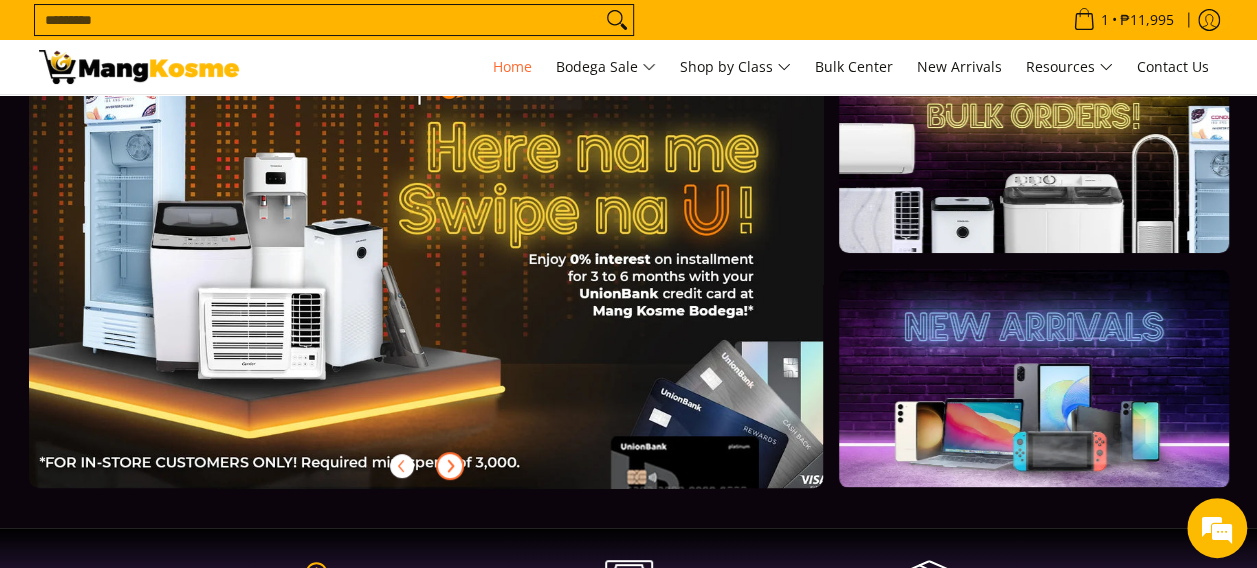 click 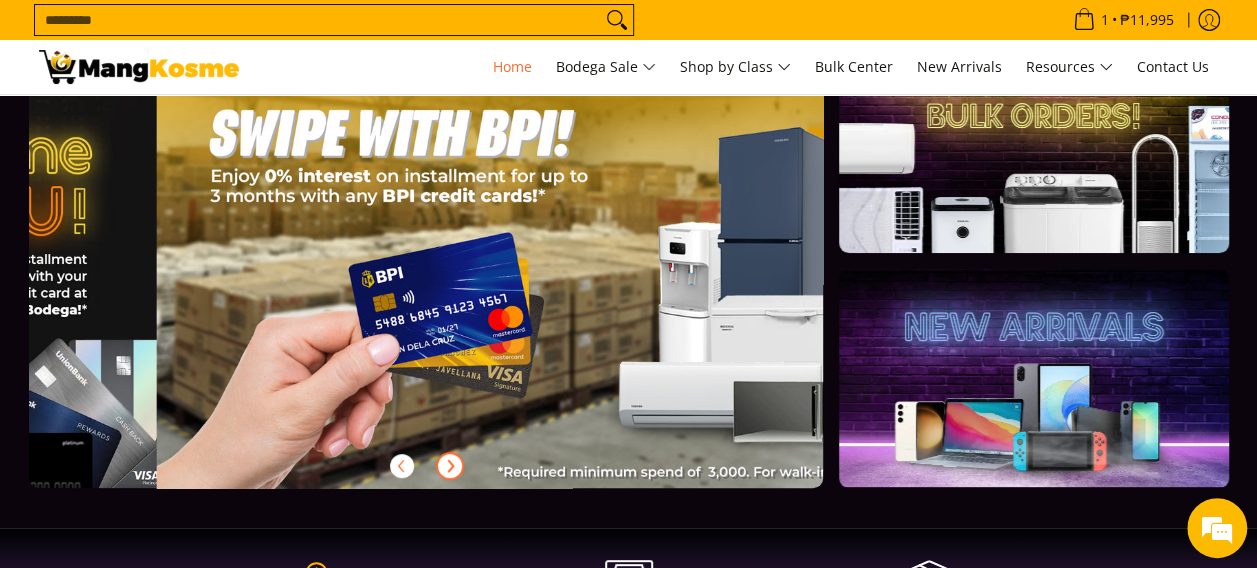 scroll, scrollTop: 200, scrollLeft: 0, axis: vertical 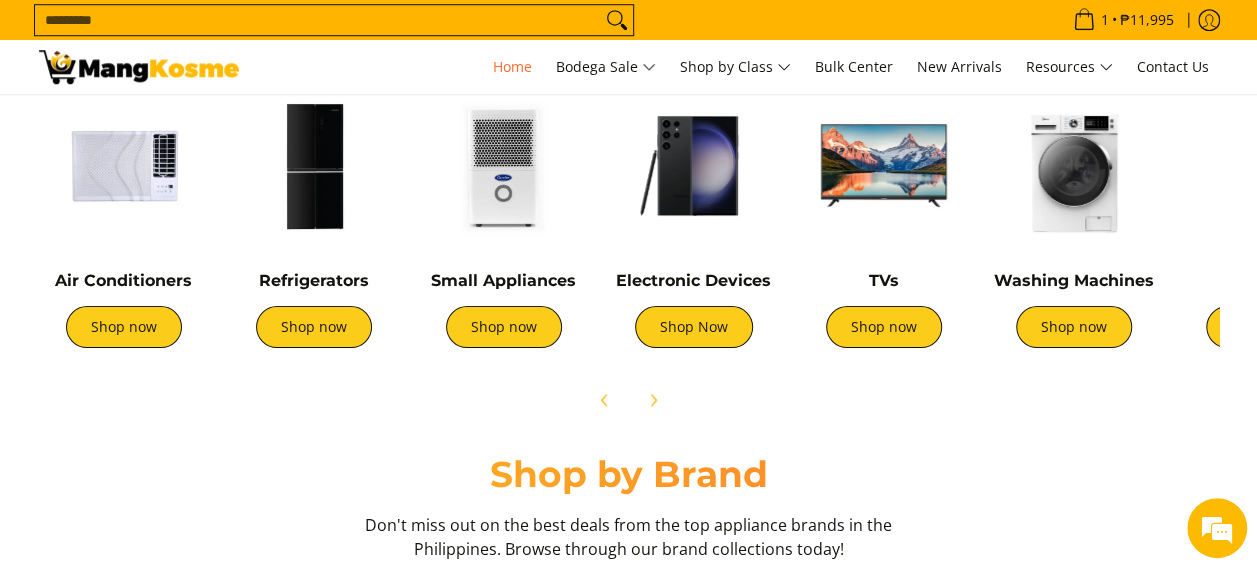 click on "Air Conditioners
Shop now" at bounding box center (124, 319) 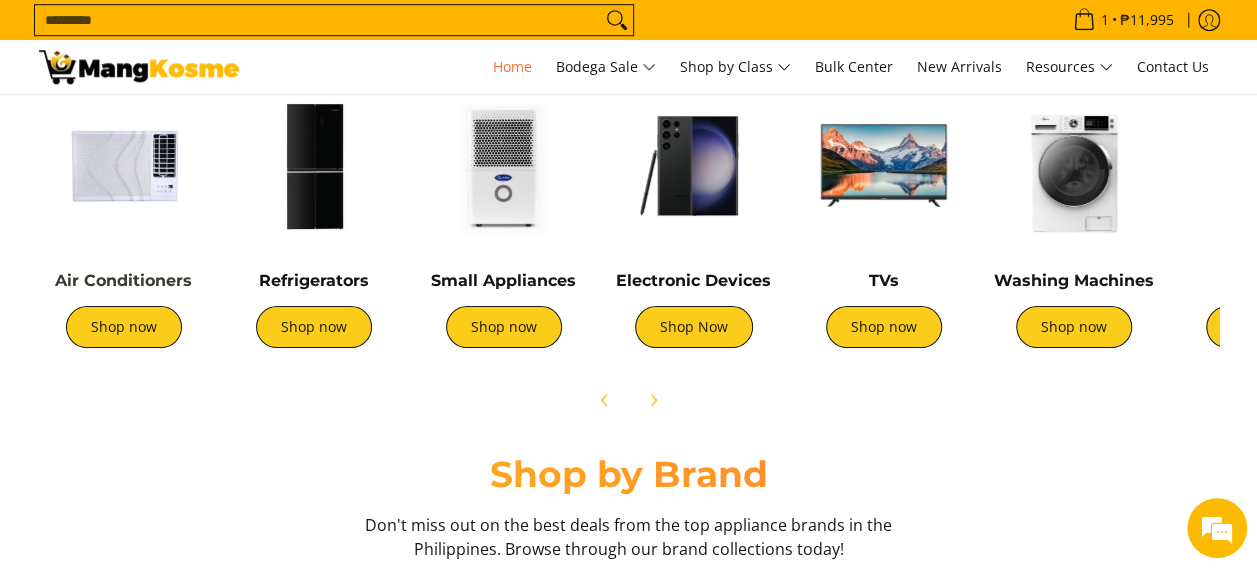 click on "Air Conditioners" at bounding box center (123, 280) 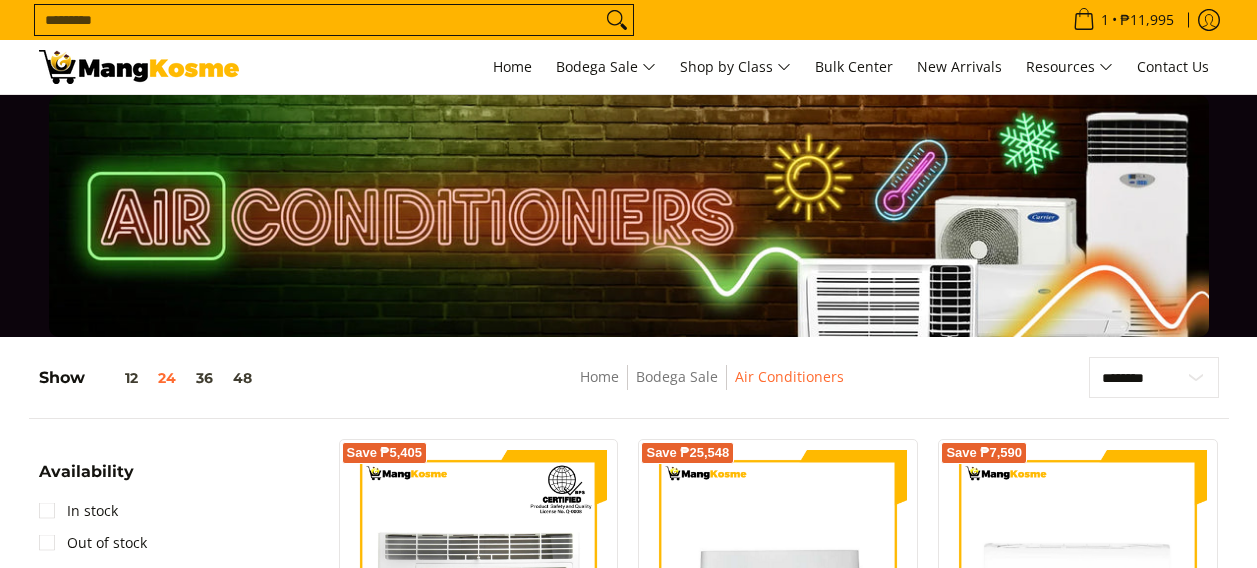 scroll, scrollTop: 400, scrollLeft: 0, axis: vertical 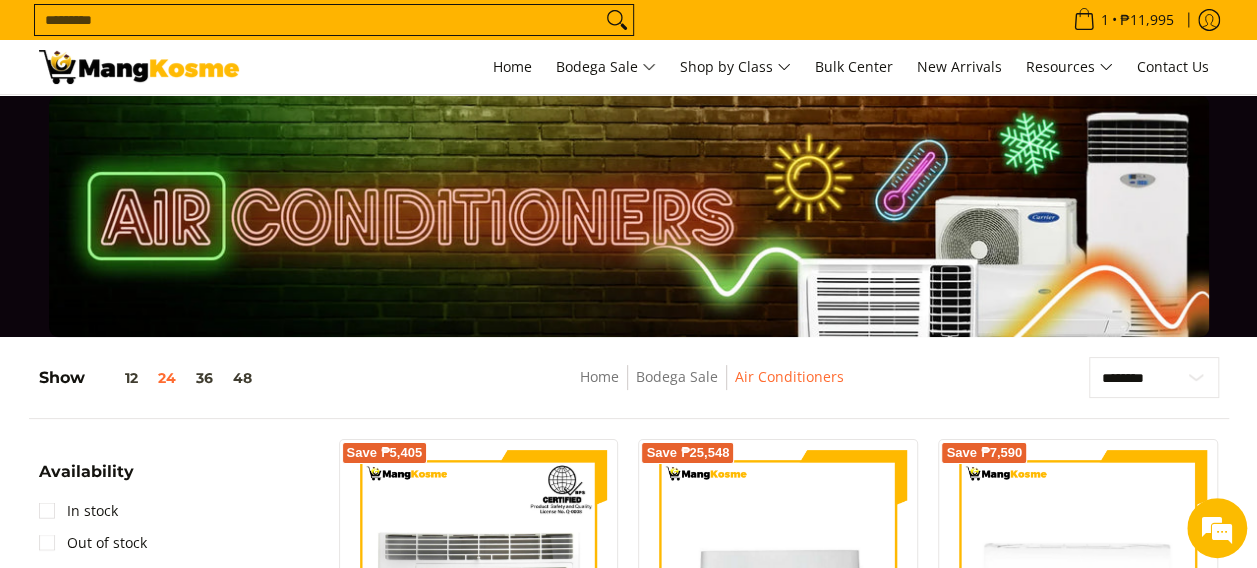 click on "Search..." at bounding box center (318, 20) 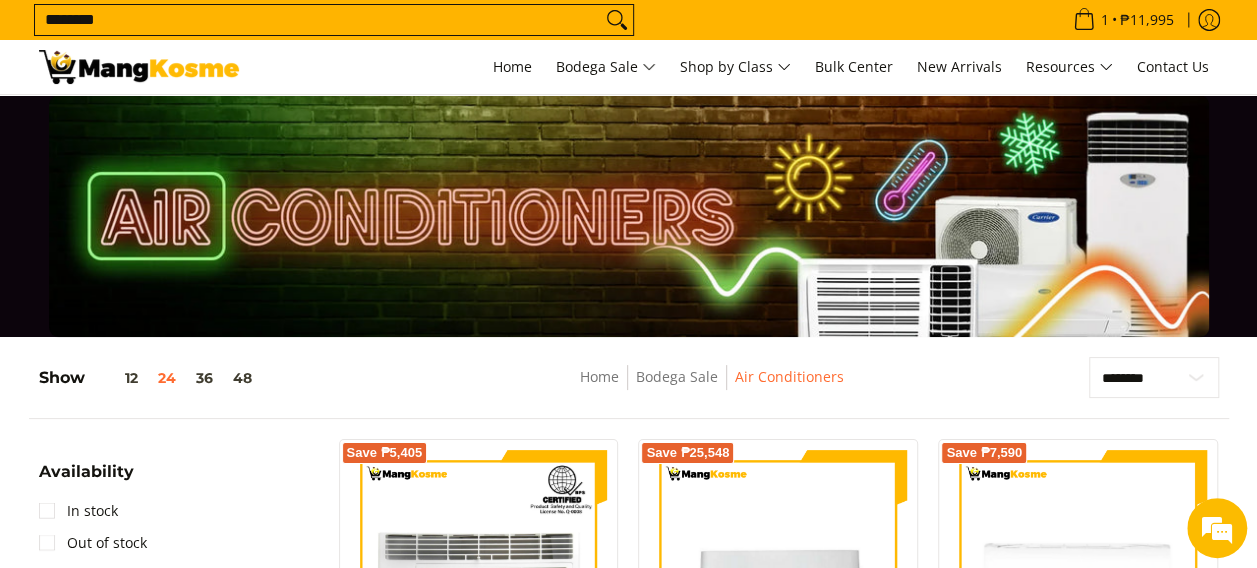 type on "********" 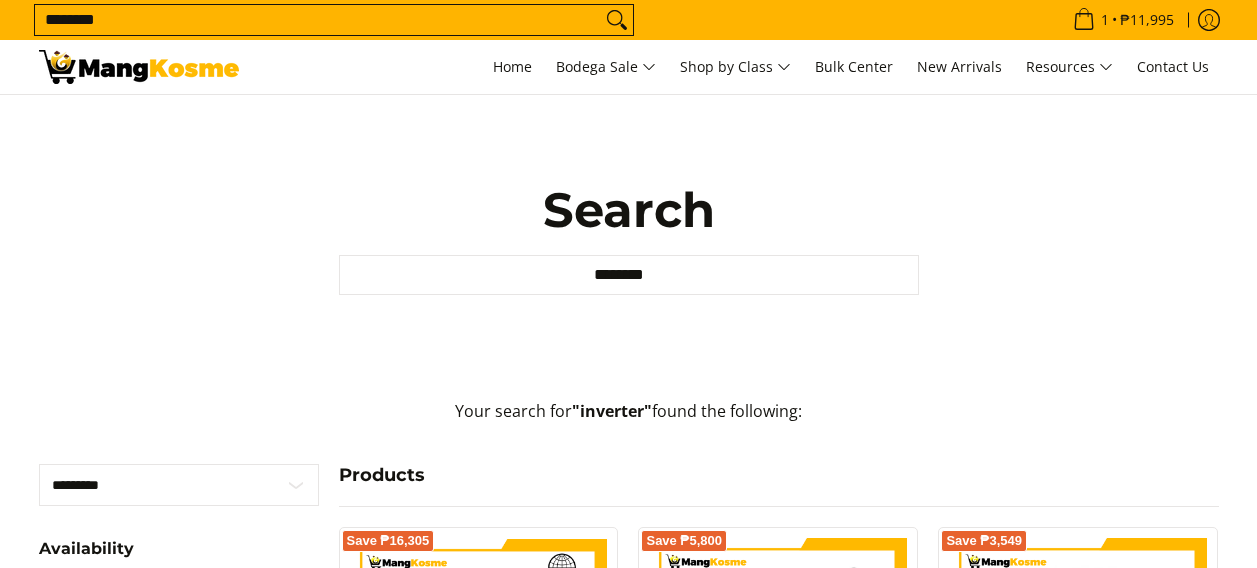 scroll, scrollTop: 0, scrollLeft: 0, axis: both 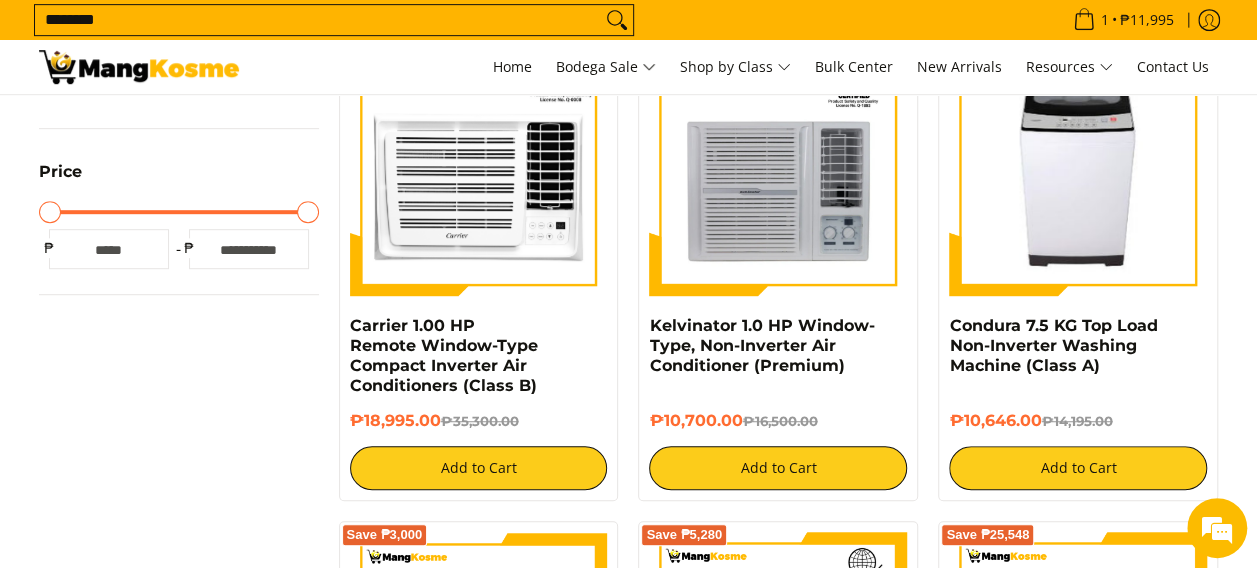 drag, startPoint x: 146, startPoint y: 372, endPoint x: 116, endPoint y: 450, distance: 83.57033 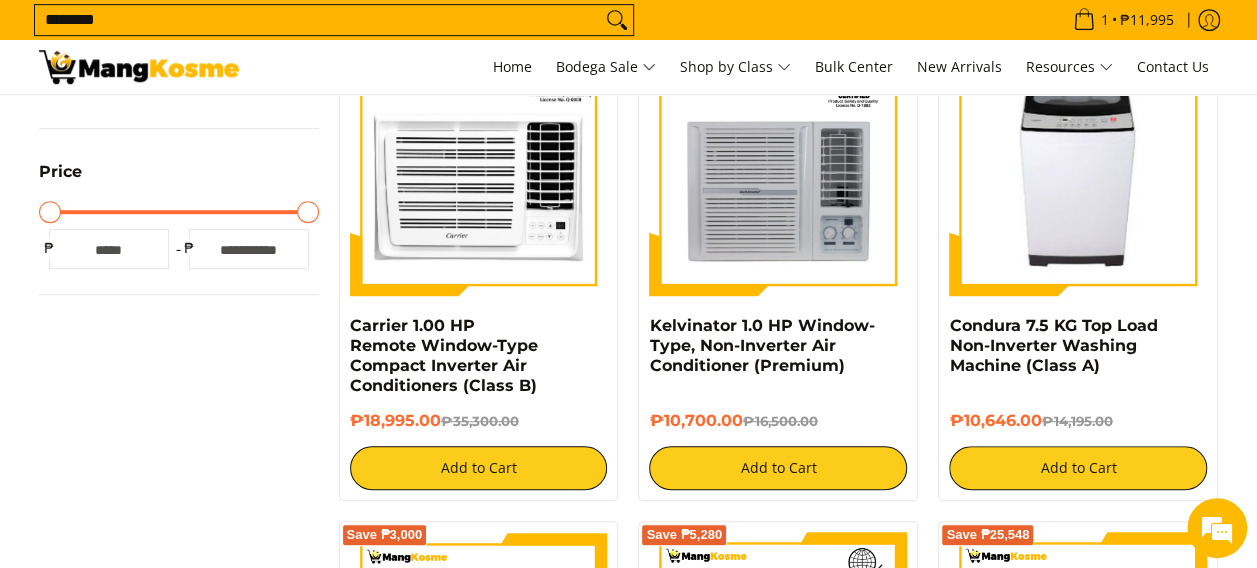 click on "Skip to Main Content
Your search for  "inverter"  found the following:
Sort + Filter
Sort
*********
********
********
Availability
In stock
Price
Minimum Price
Maximum Price" at bounding box center (629, 2294) 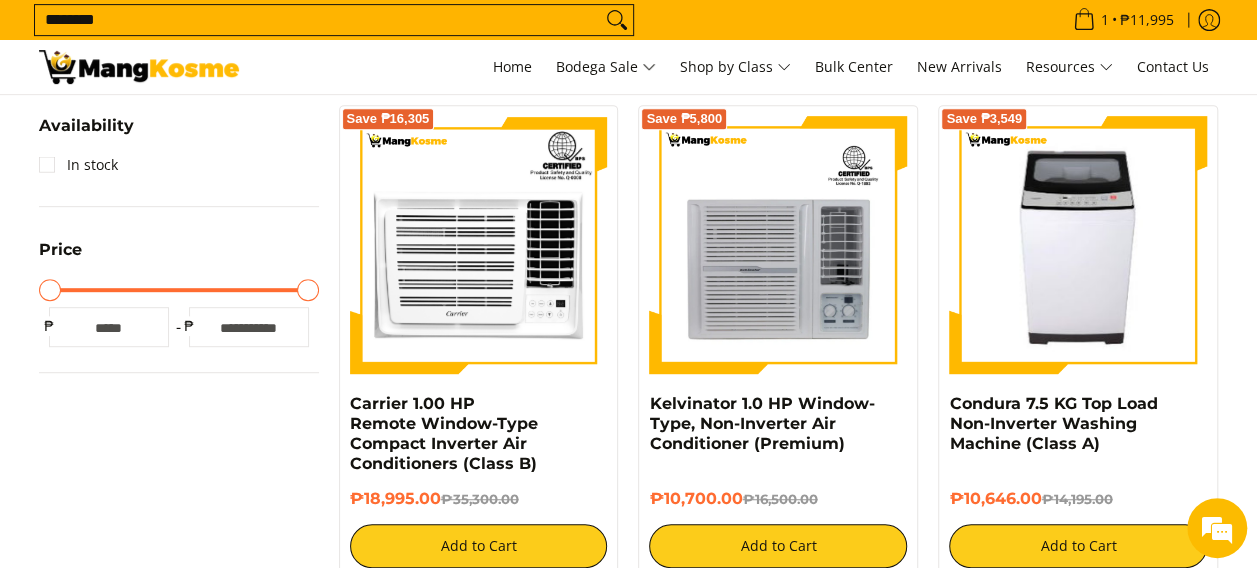 scroll, scrollTop: 400, scrollLeft: 0, axis: vertical 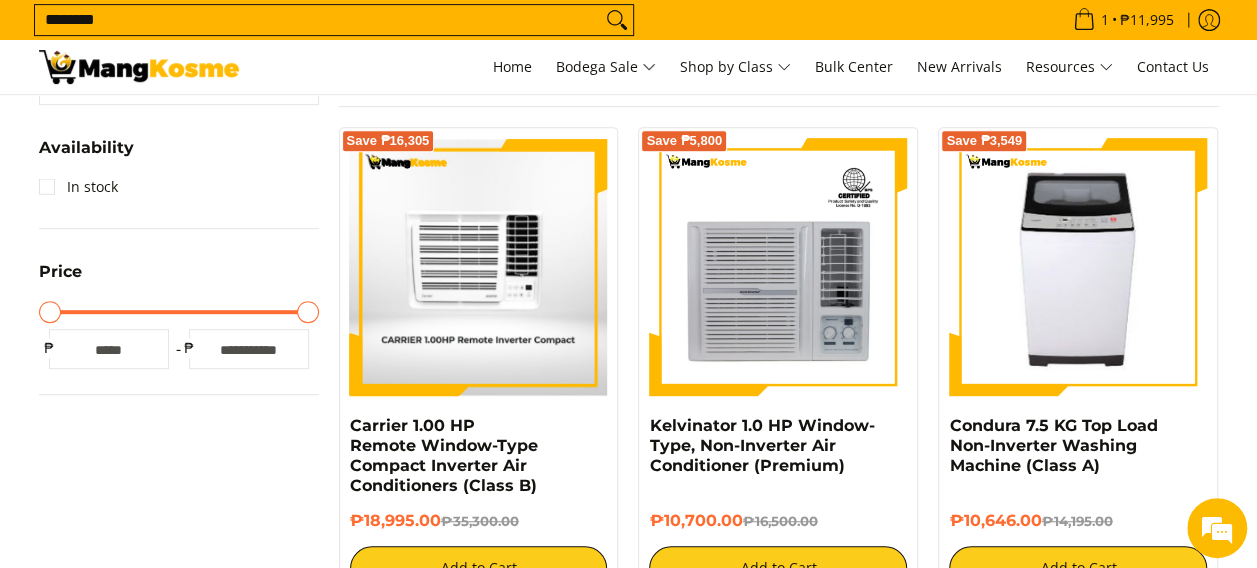 click at bounding box center [479, 267] 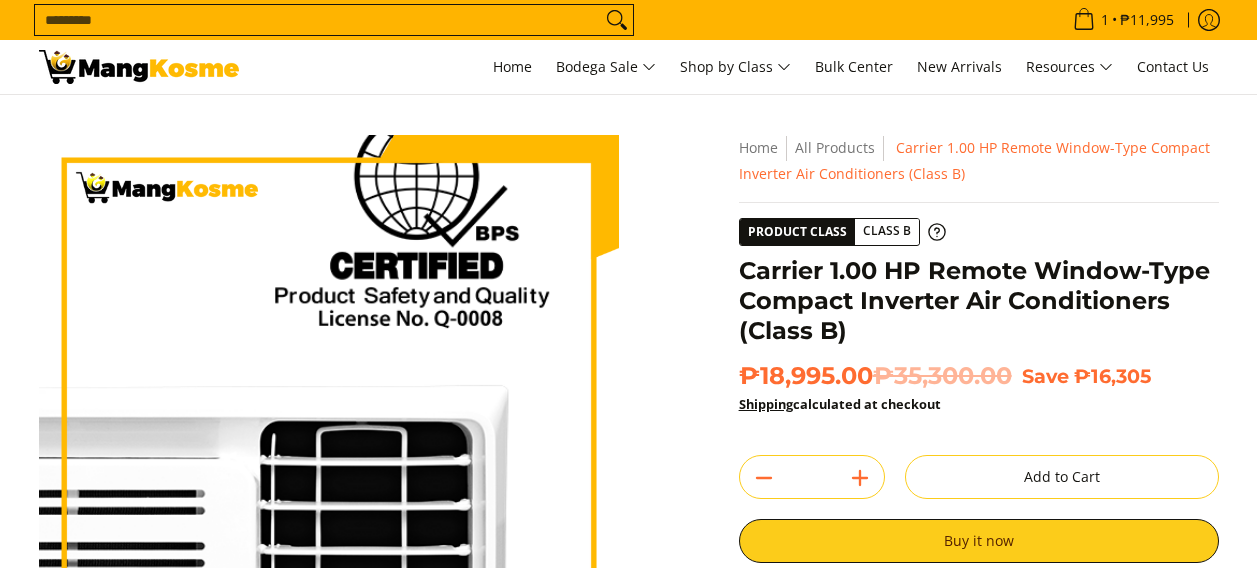 scroll, scrollTop: 0, scrollLeft: 0, axis: both 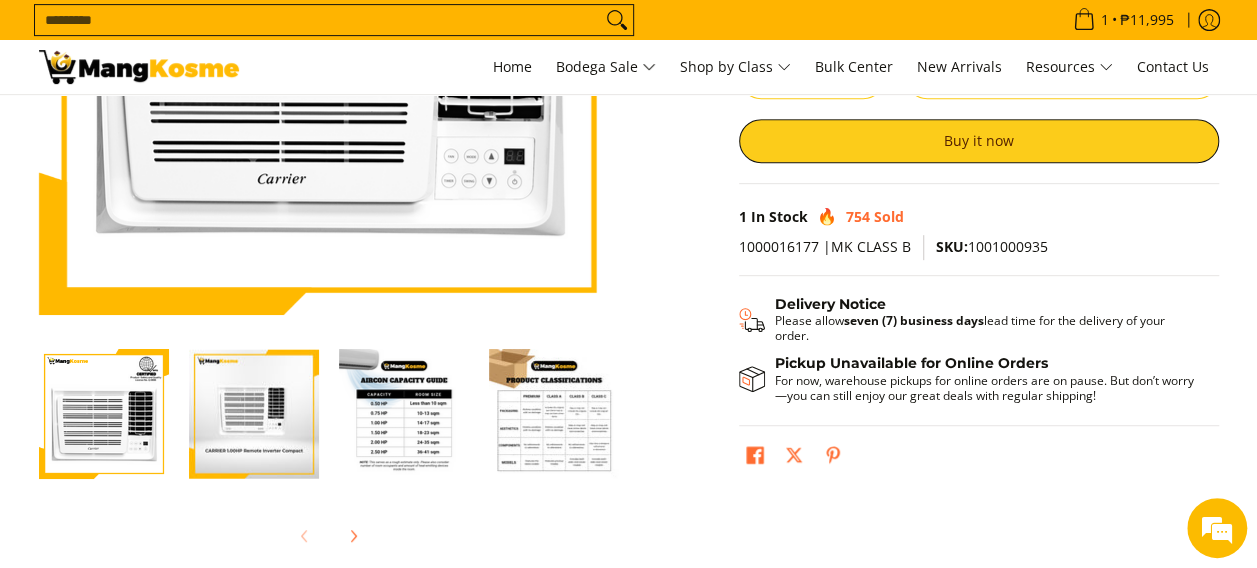 drag, startPoint x: 604, startPoint y: 315, endPoint x: 1125, endPoint y: 352, distance: 522.3122 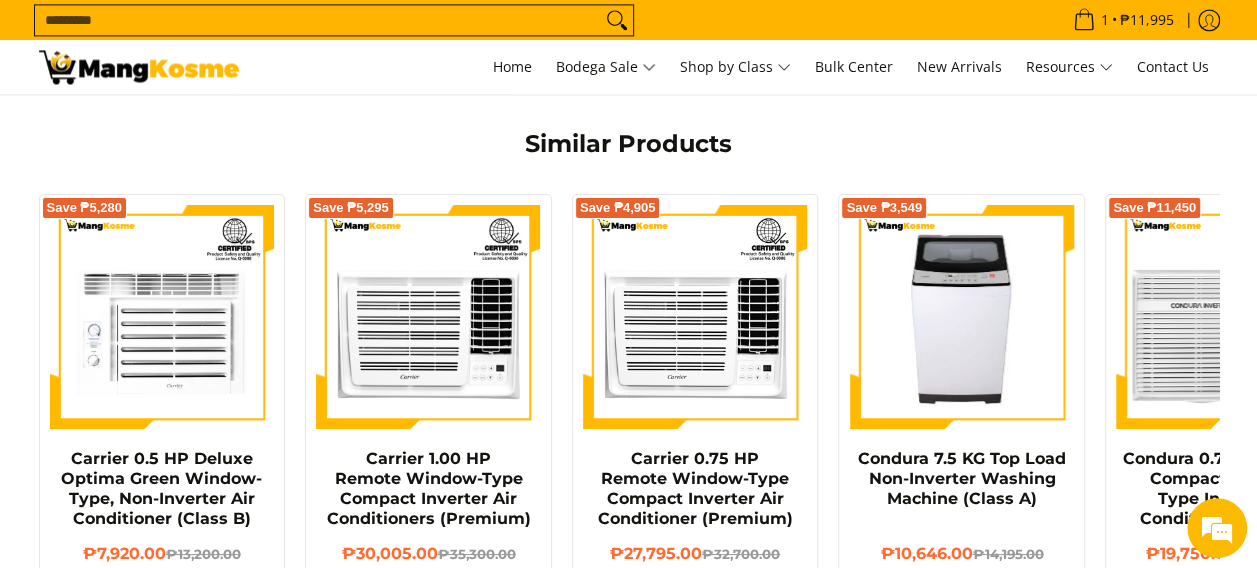 scroll, scrollTop: 1600, scrollLeft: 0, axis: vertical 